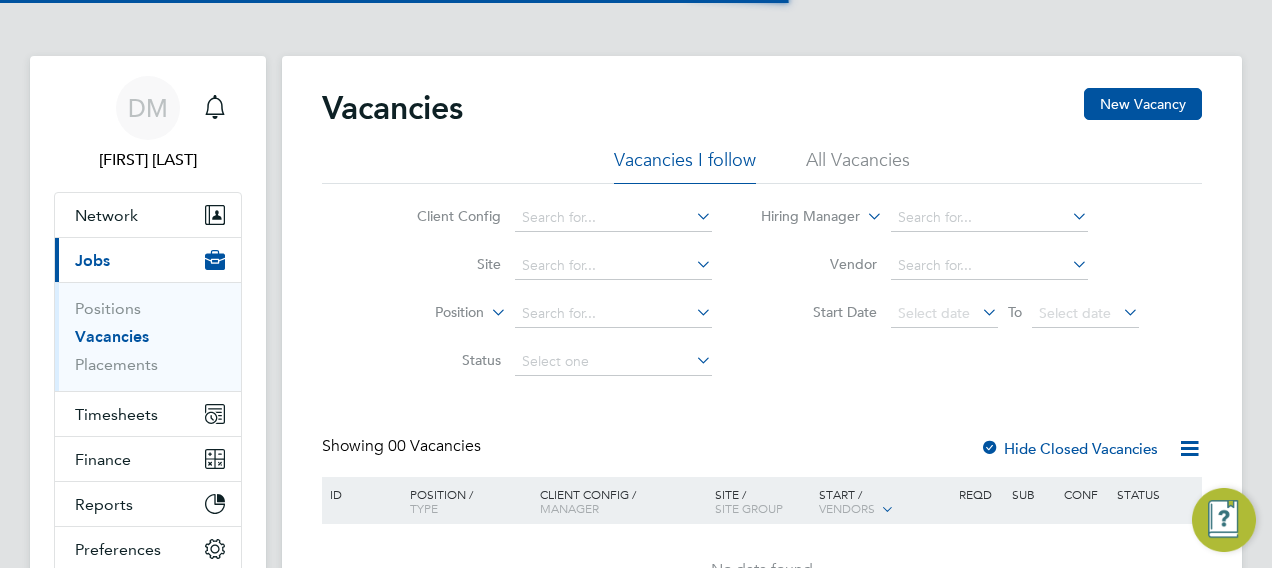 scroll, scrollTop: 0, scrollLeft: 0, axis: both 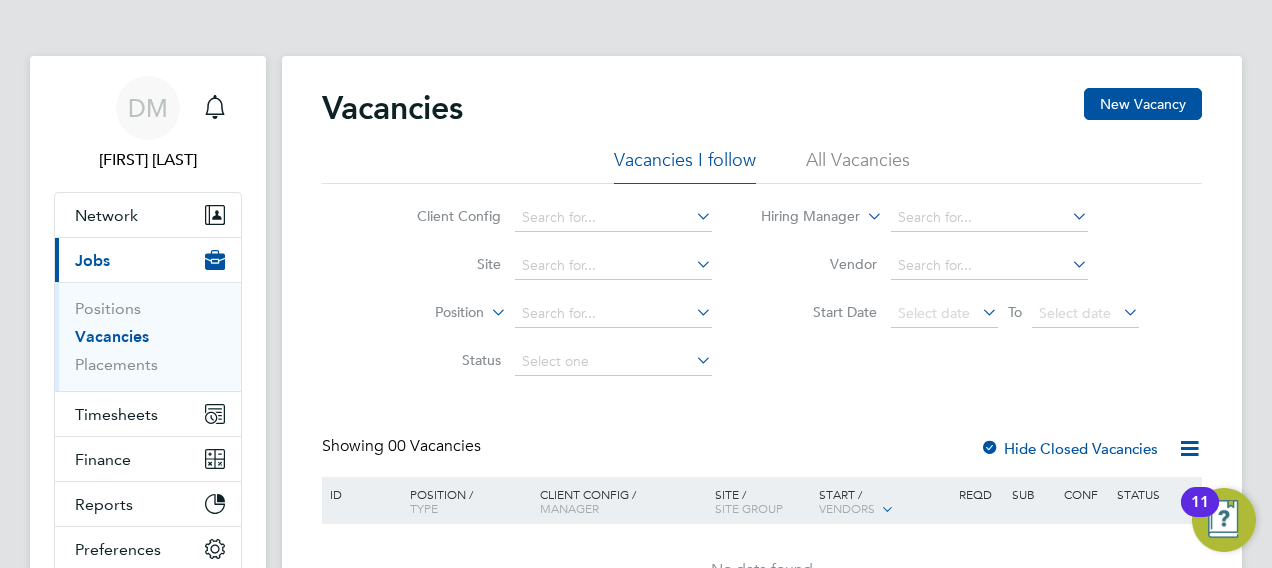 click on "DM   [FIRST] [LAST]   Notifications
Applications:   Network
Team Members   Businesses   Sites   Workers   Contacts   Current page:   Jobs
Positions   Vacancies   Placements   Timesheets
Timesheets   Expenses   Finance
Invoices & Credit Notes   Statements   Payments   Reports
Margin Report   CIS Reports   Report Downloads   Preferences
My Business   Doc. Requirements   VMS Configurations   Notifications   Activity Logs
.st0{fill:#C0C1C2;}
Powered by Engage Vacancies New Vacancy Vacancies I follow All Vacancies Client Config     Site     Position     Status   Hiring Manager     Vendor   Start Date
Select date
To
Select date
Showing   00 Vacancies Hide Closed Vacancies ID  Position / Type   Client Config / Manager" at bounding box center [636, 373] 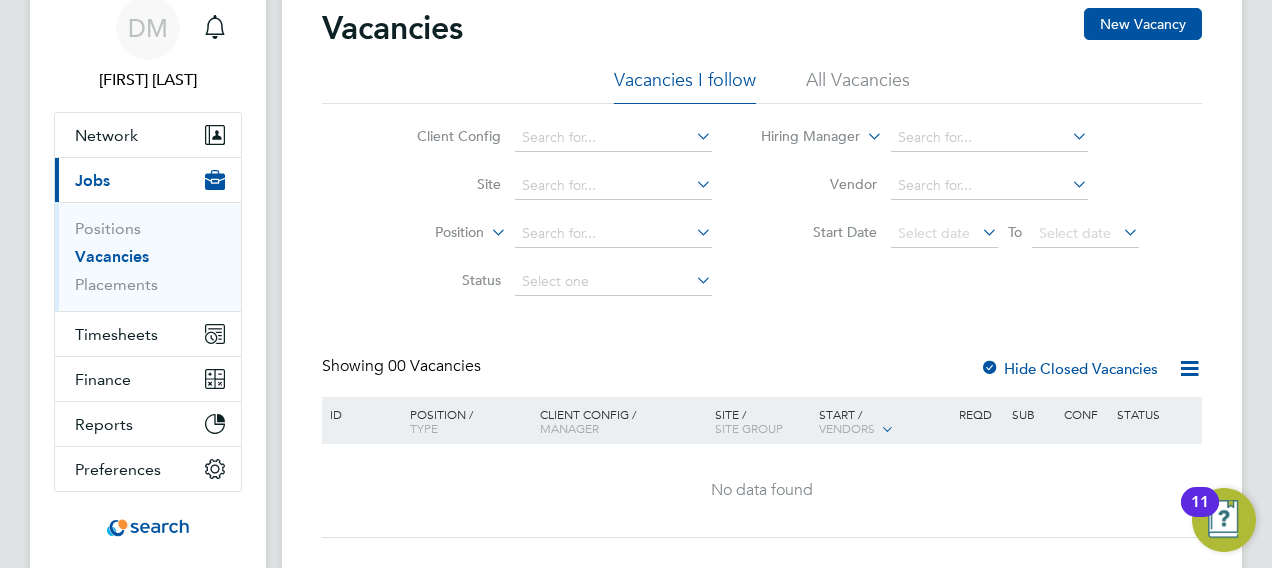 scroll, scrollTop: 120, scrollLeft: 0, axis: vertical 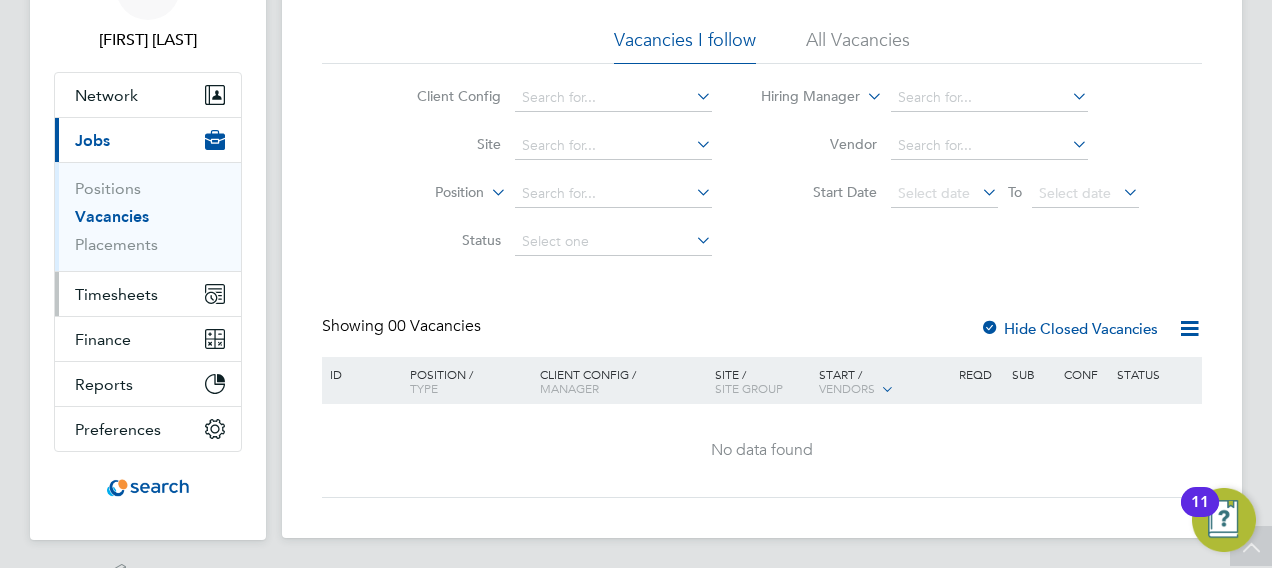 click on "Timesheets" at bounding box center (116, 294) 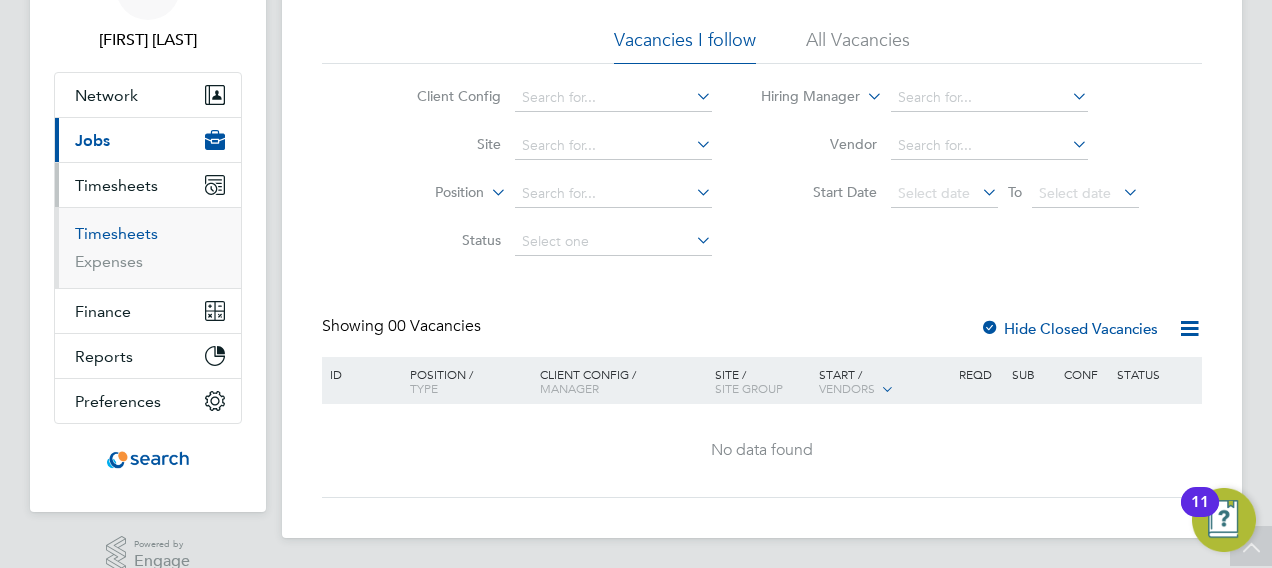 click on "Timesheets" at bounding box center (116, 233) 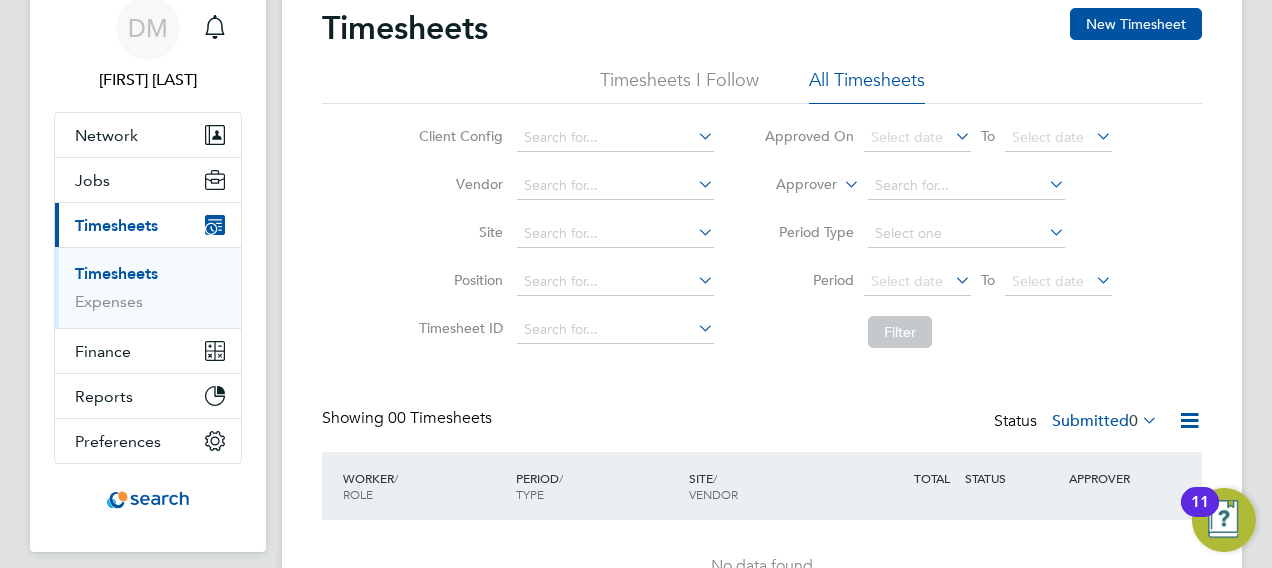 scroll, scrollTop: 120, scrollLeft: 0, axis: vertical 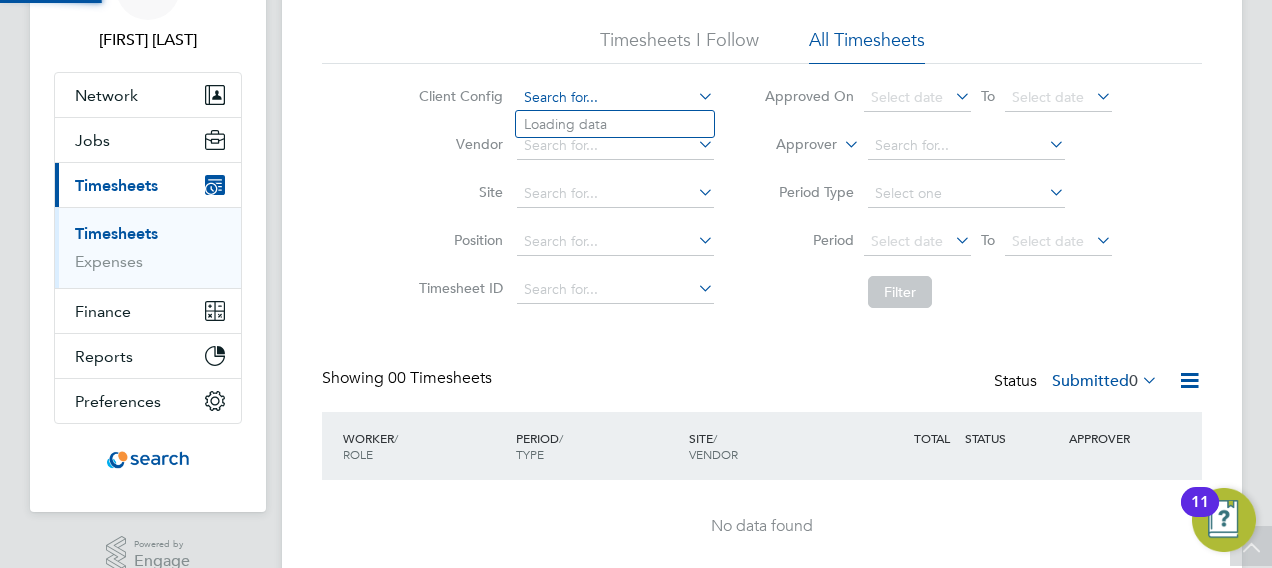 click 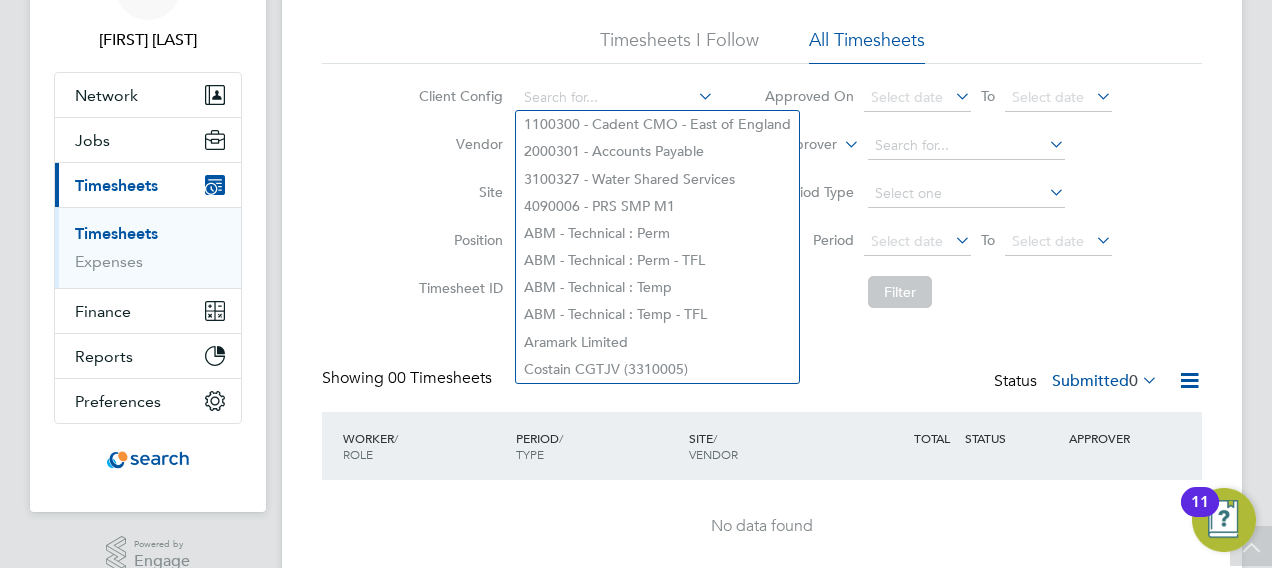click on "Timesheets New Timesheet Timesheets I Follow All Timesheets Client Config   Vendor   Site   Position   Timesheet ID   Approved On
Select date
To
Select date
Approver     Period Type   Period
Select date
To
Select date
Filter Showing   00 Timesheets Status  Submitted  0  WORKER  / ROLE WORKER  / PERIOD PERIOD  / TYPE SITE  / VENDOR TOTAL   TOTAL  / STATUS STATUS APPROVER No data found Show   more" 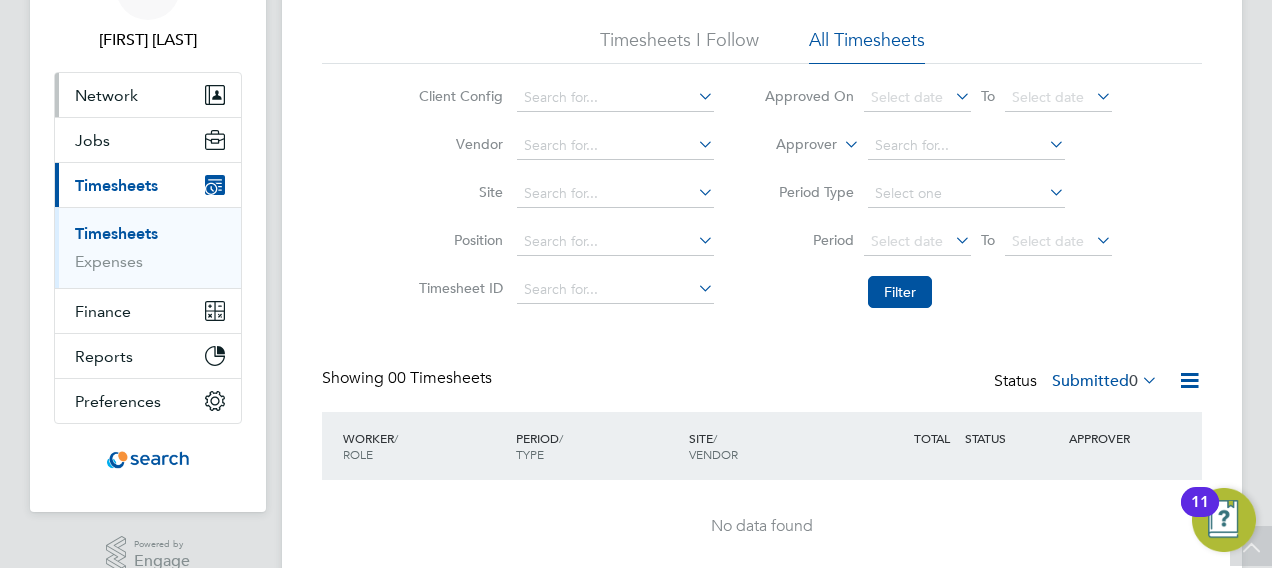 click on "Network" at bounding box center [106, 95] 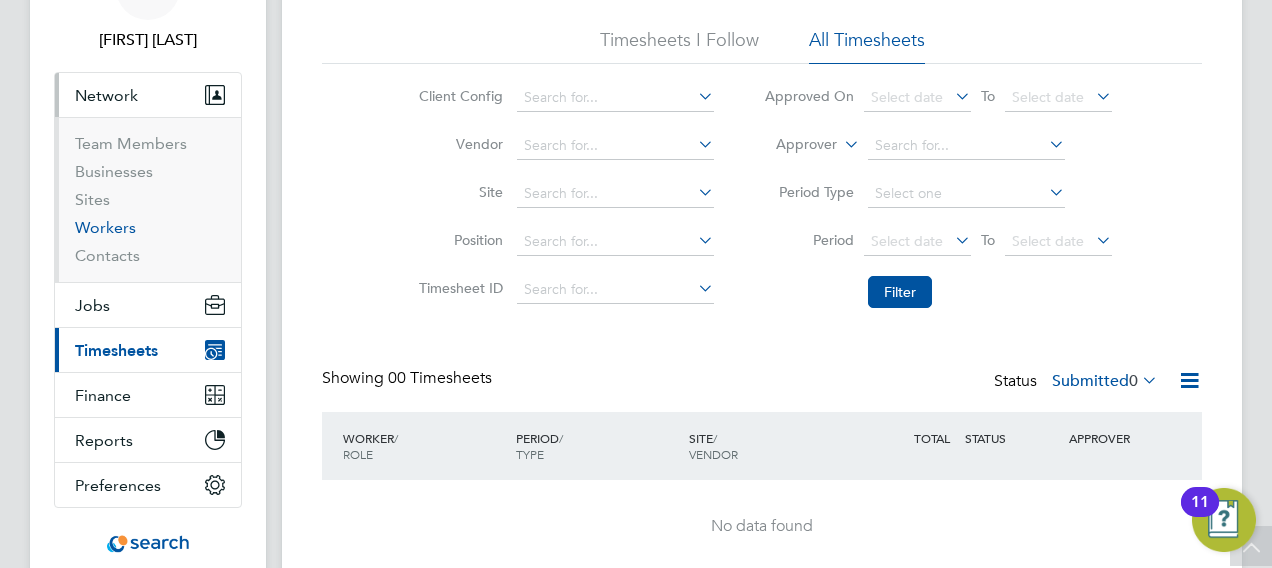 click on "Workers" at bounding box center [105, 227] 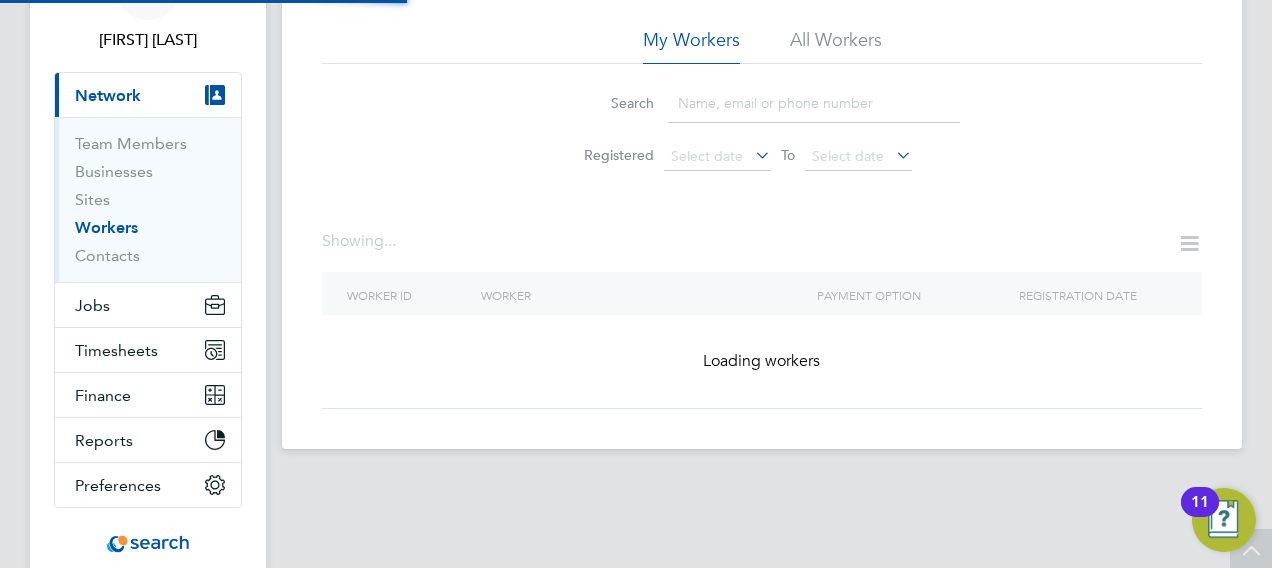 scroll, scrollTop: 0, scrollLeft: 0, axis: both 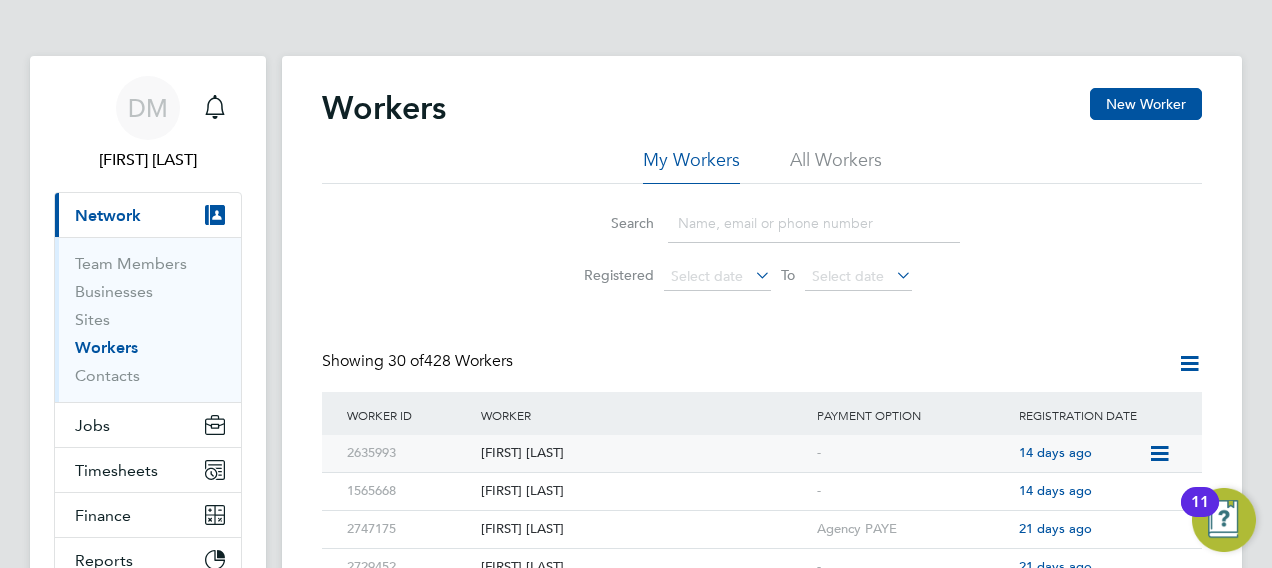 click on "[FIRST] [LAST]" 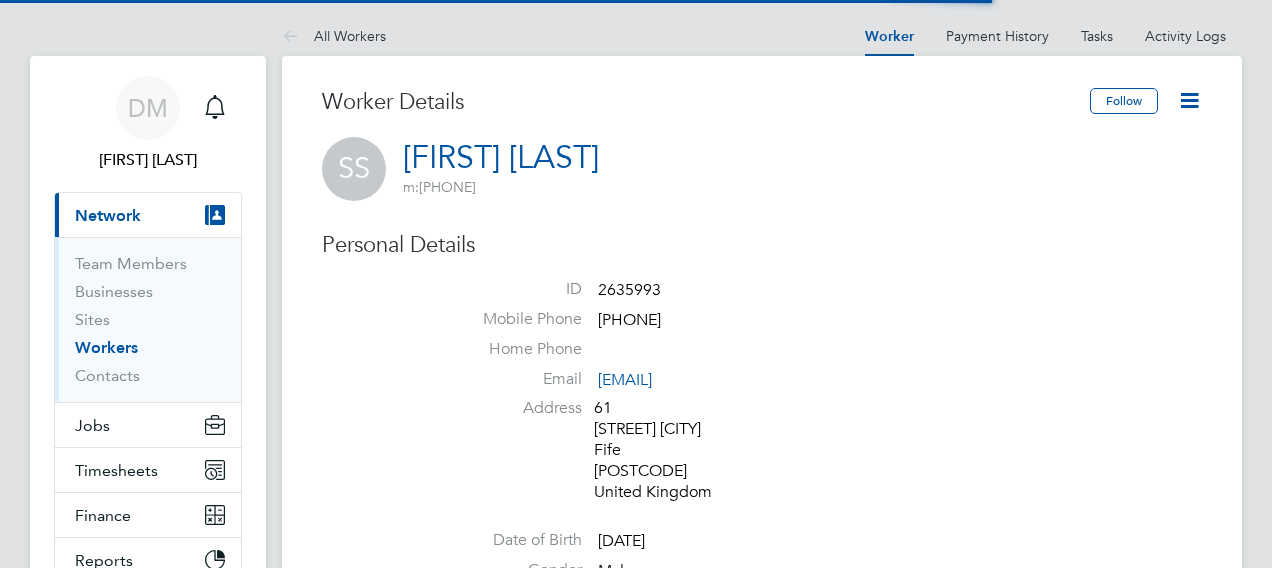 scroll, scrollTop: 0, scrollLeft: 0, axis: both 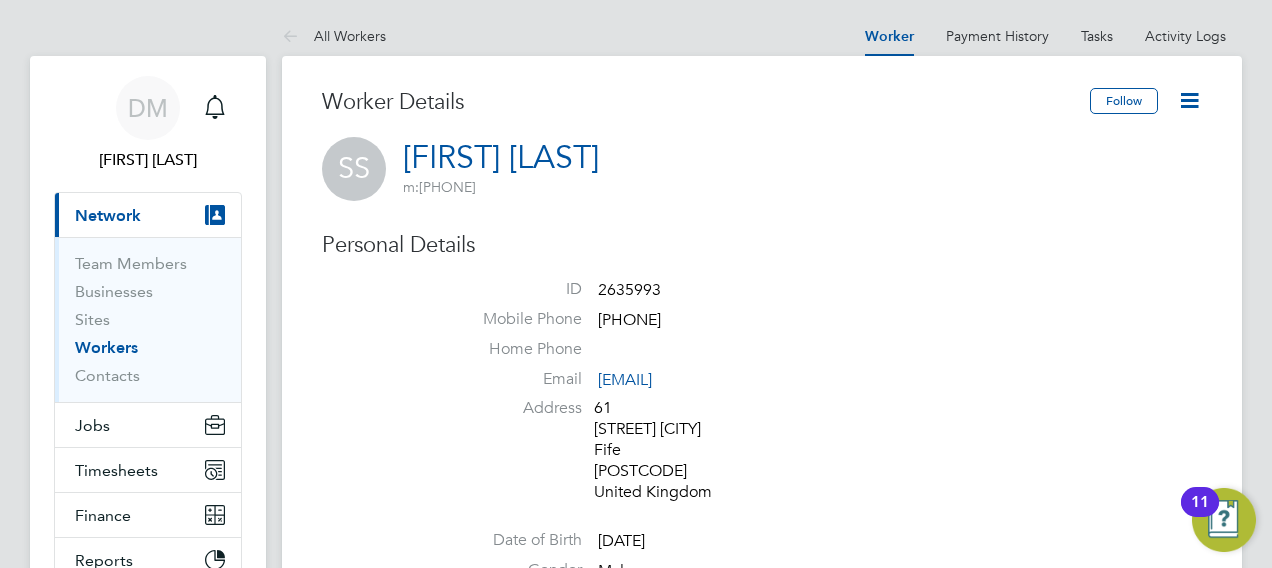 type 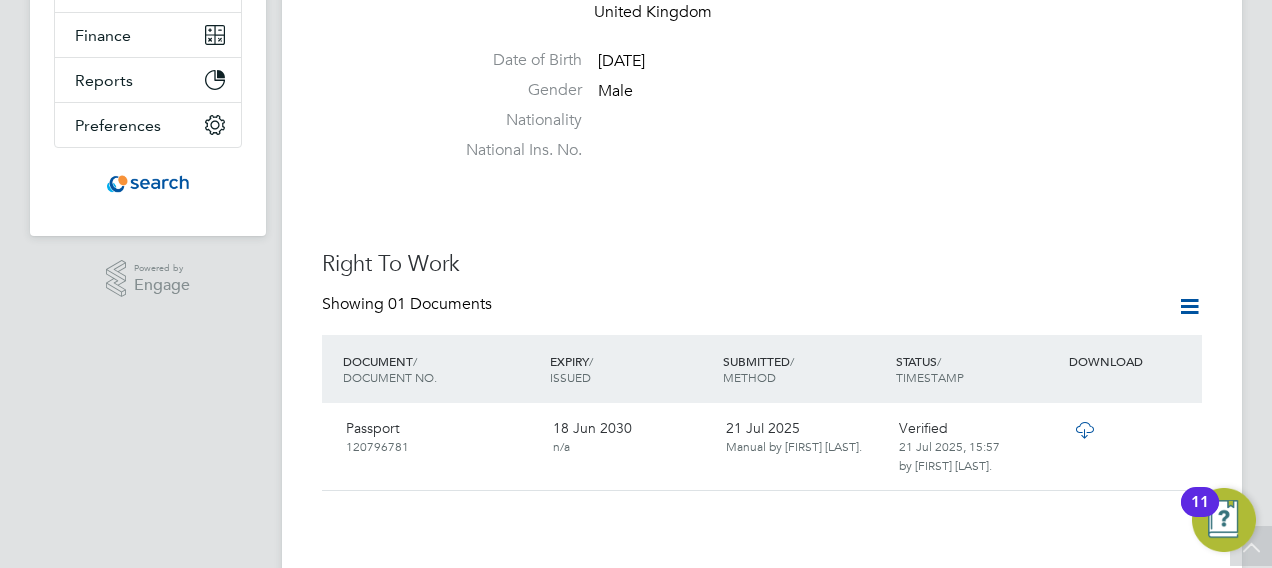 scroll, scrollTop: 400, scrollLeft: 0, axis: vertical 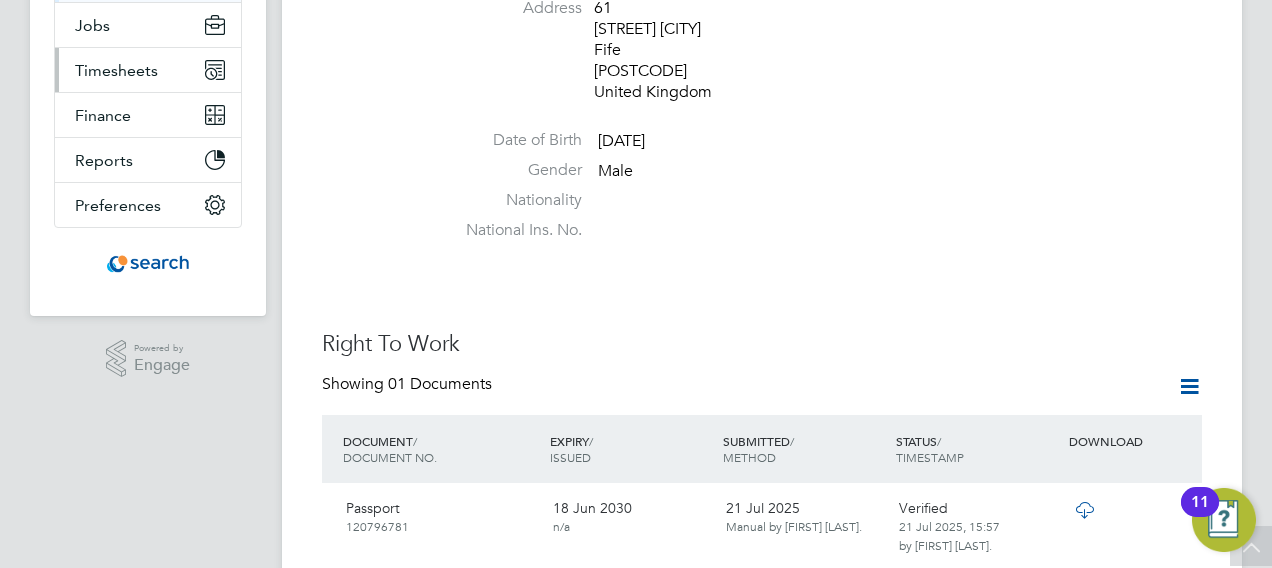 click on "Timesheets" at bounding box center [148, 70] 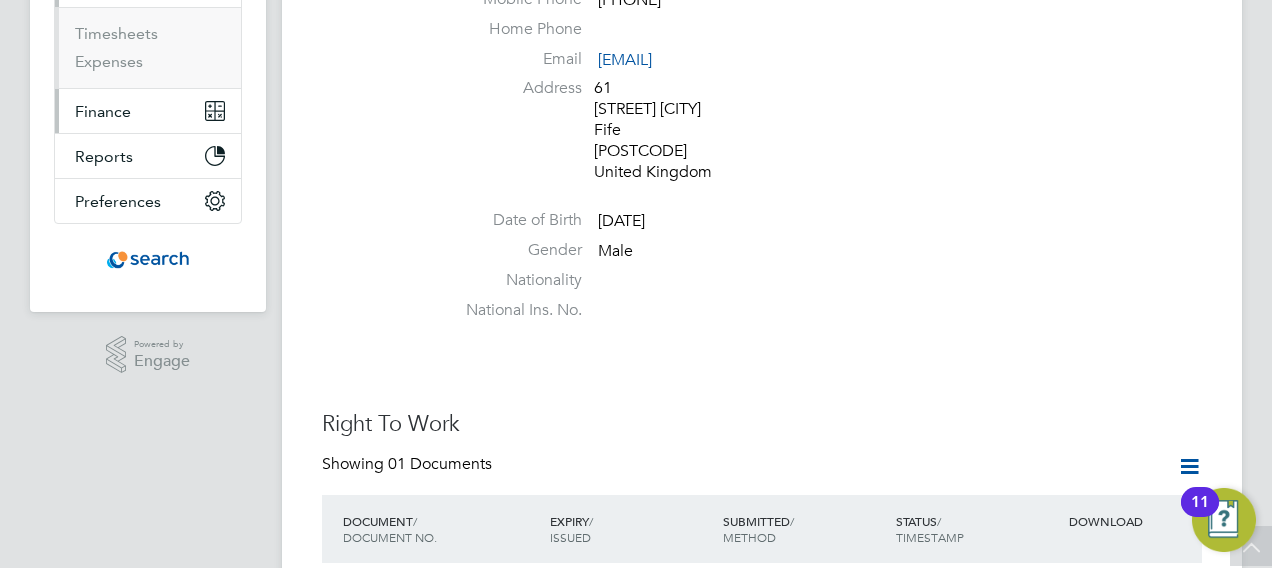 scroll, scrollTop: 280, scrollLeft: 0, axis: vertical 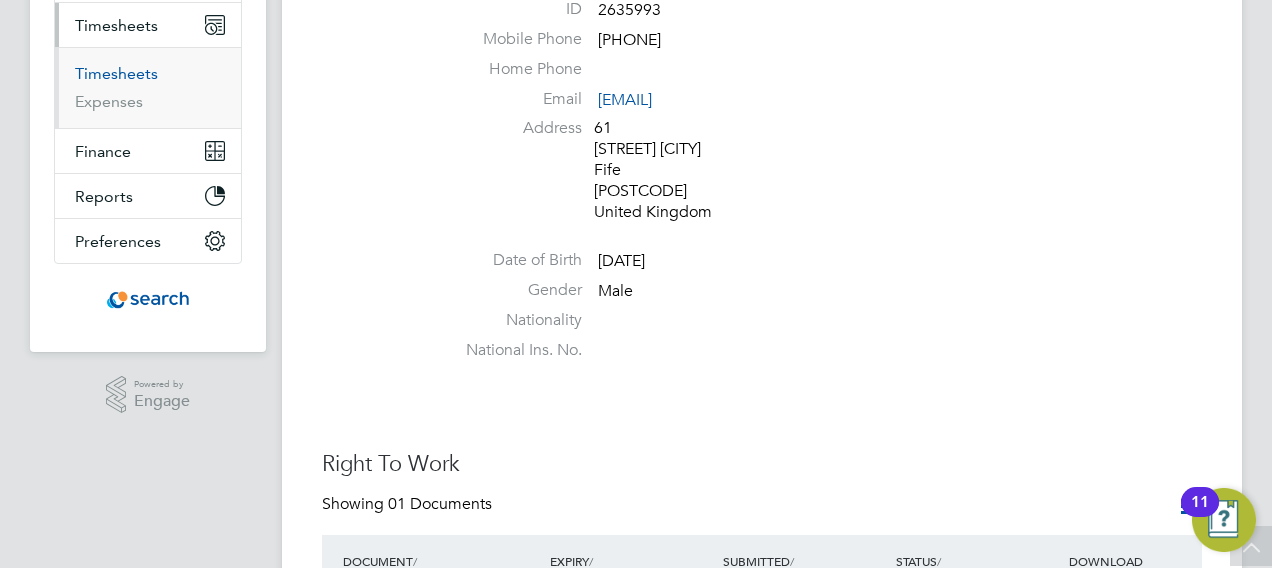 click on "Timesheets" at bounding box center (116, 73) 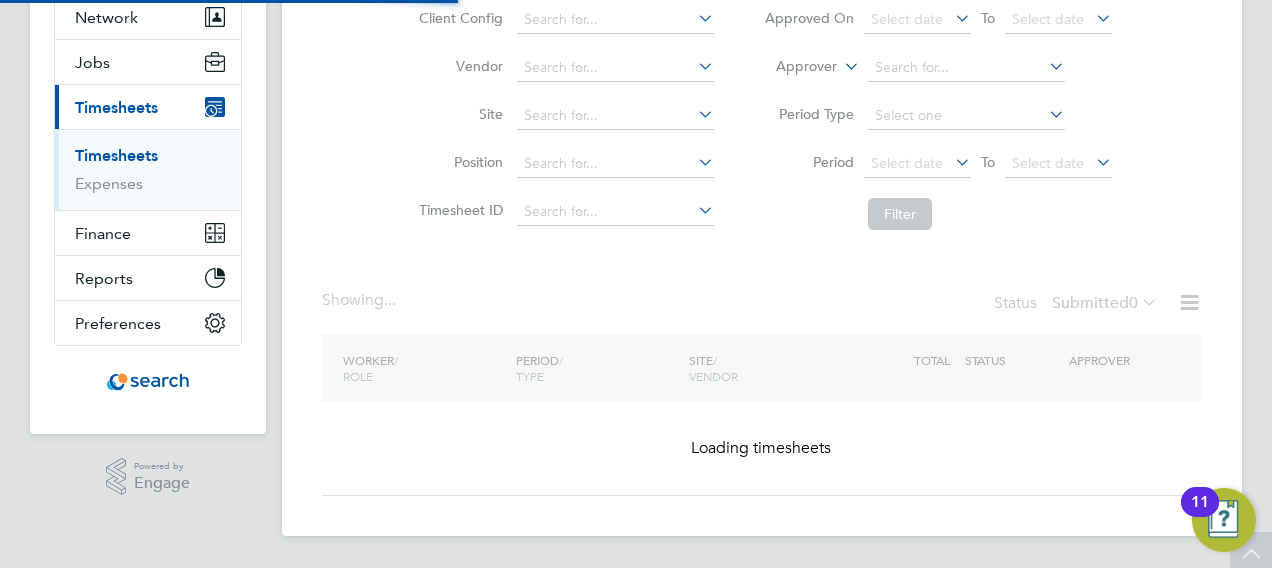 scroll, scrollTop: 0, scrollLeft: 0, axis: both 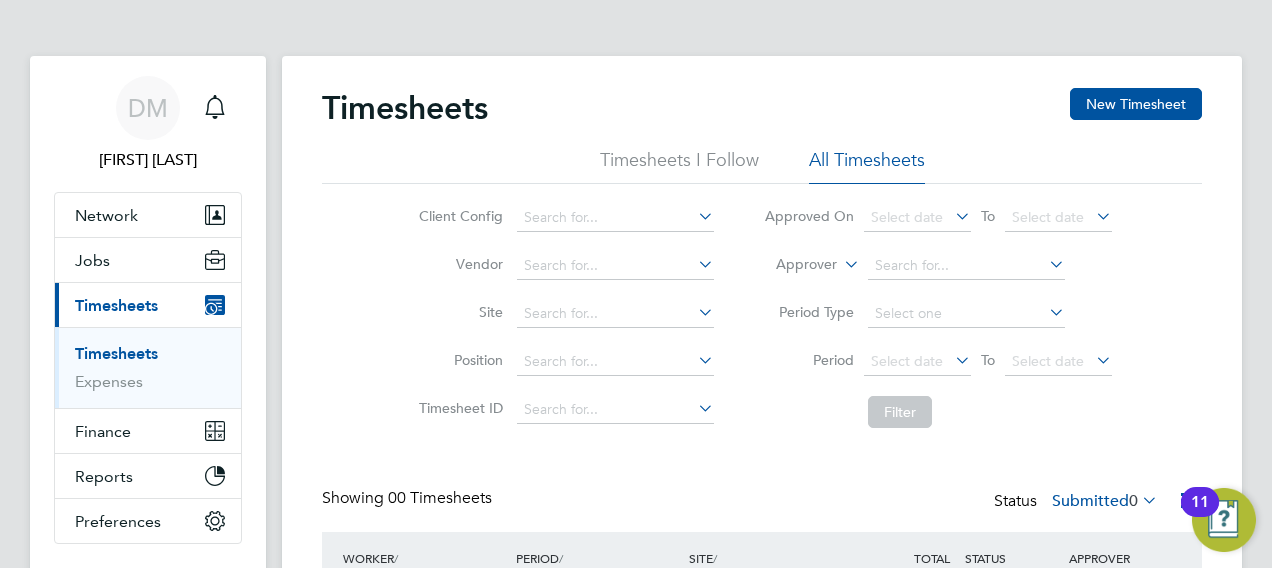 click on "Timesheets I Follow" 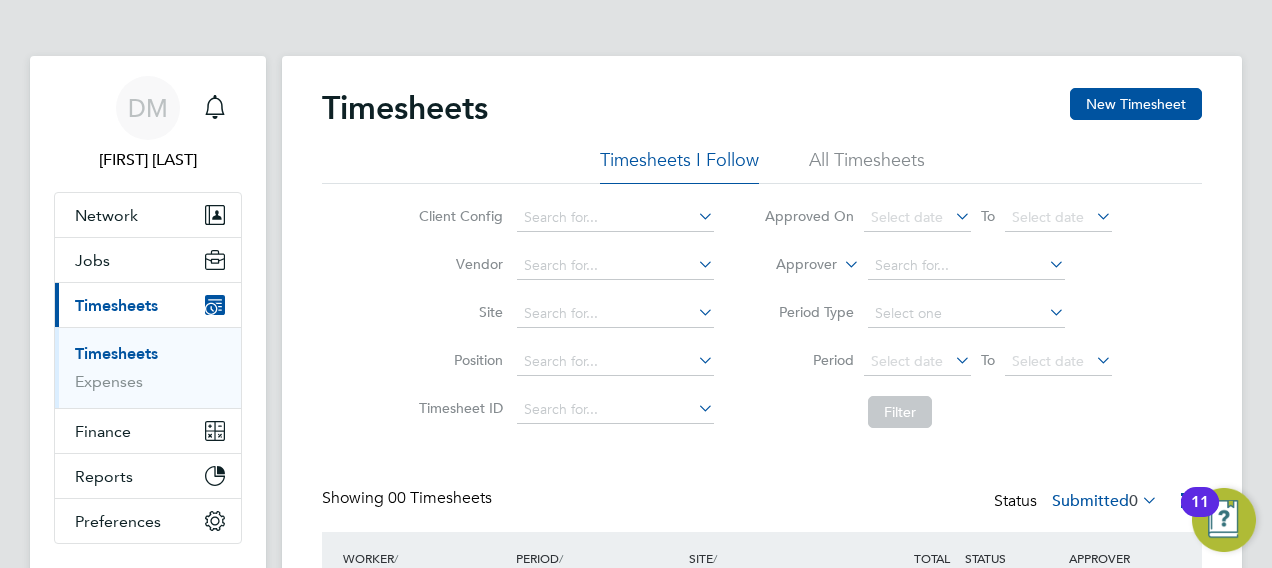 click on "All Timesheets" 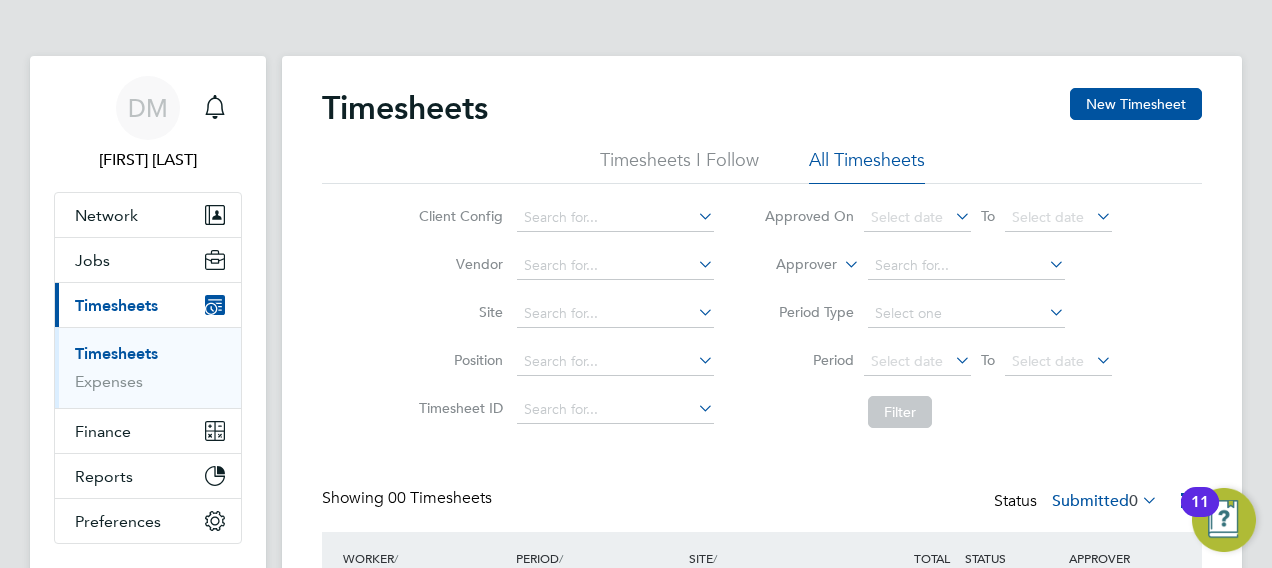click on "Timesheets I Follow All Timesheets" 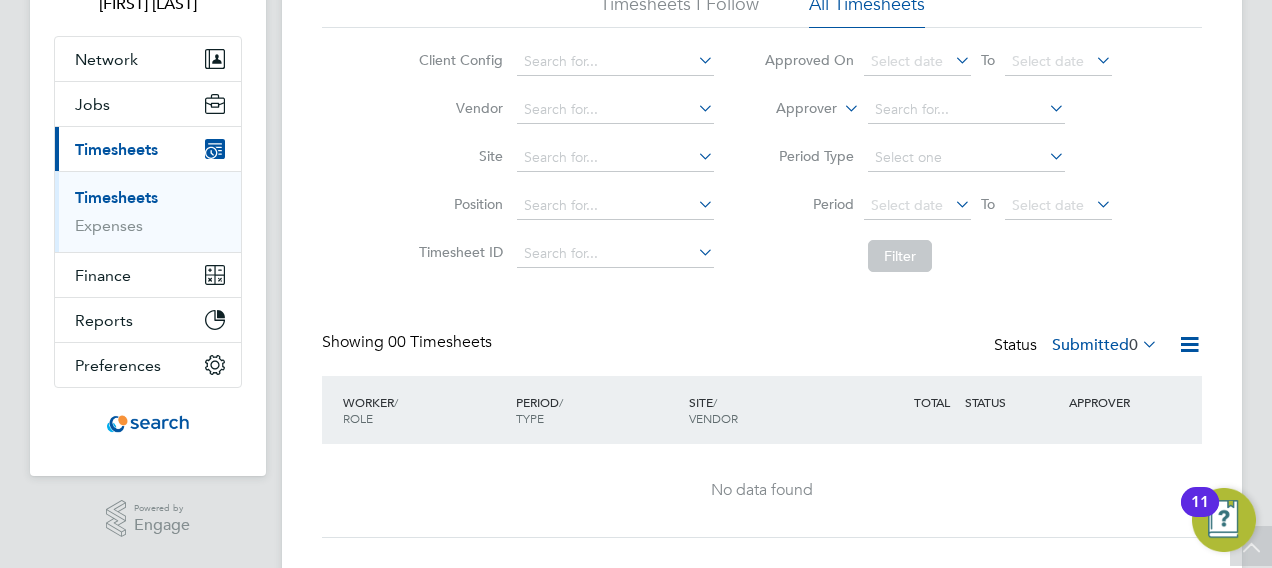 scroll, scrollTop: 0, scrollLeft: 0, axis: both 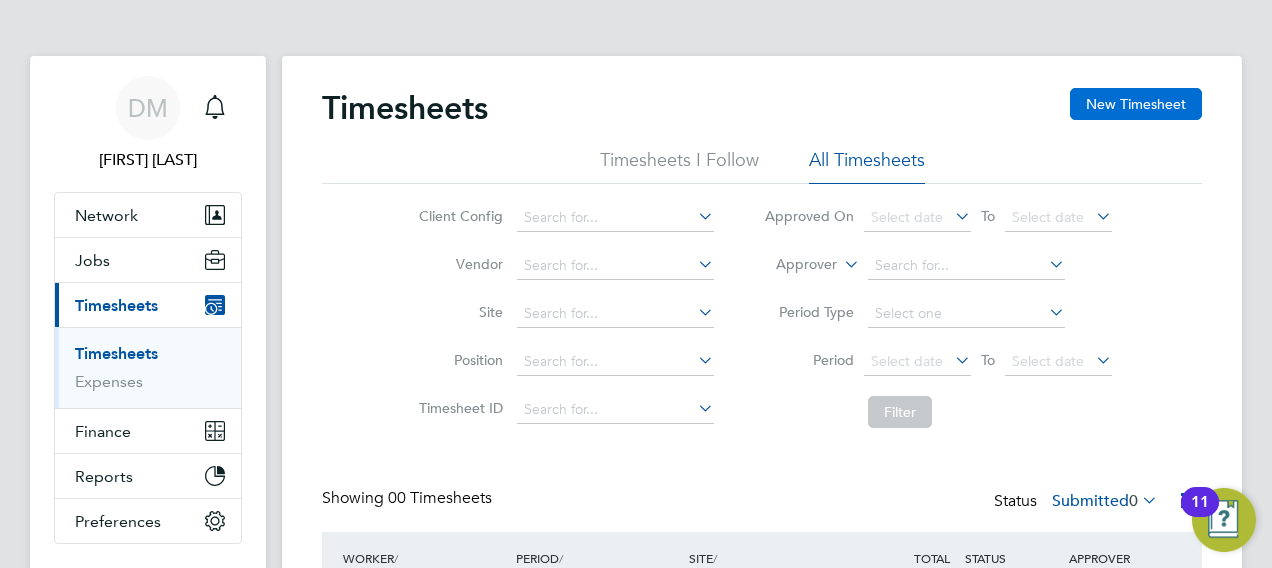 click on "New Timesheet" 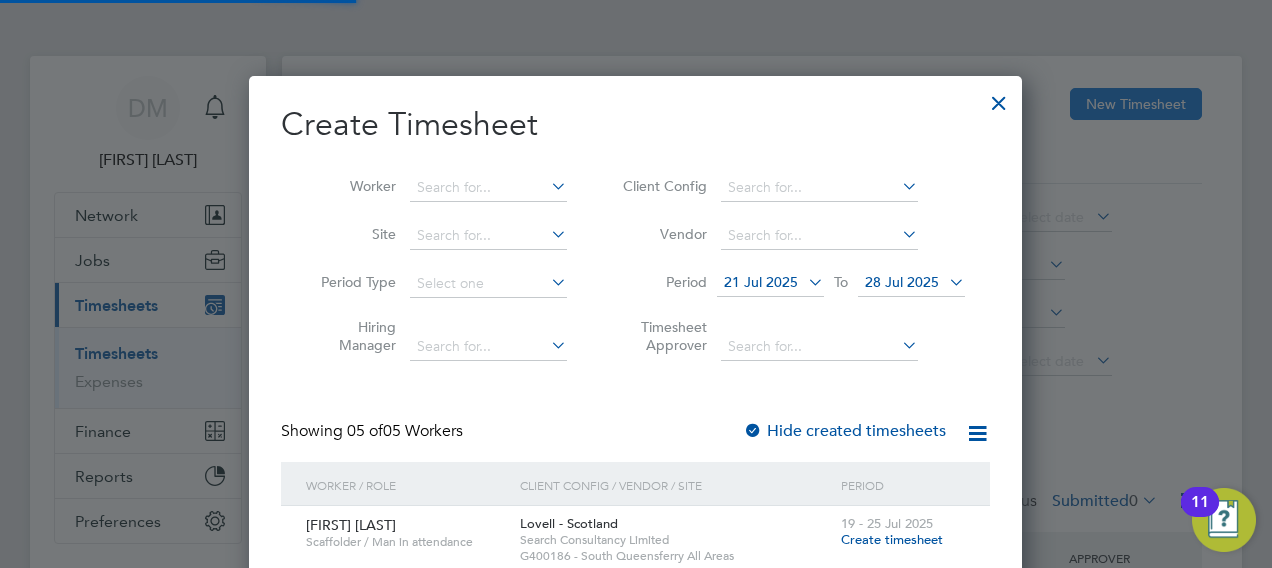 scroll, scrollTop: 10, scrollLeft: 9, axis: both 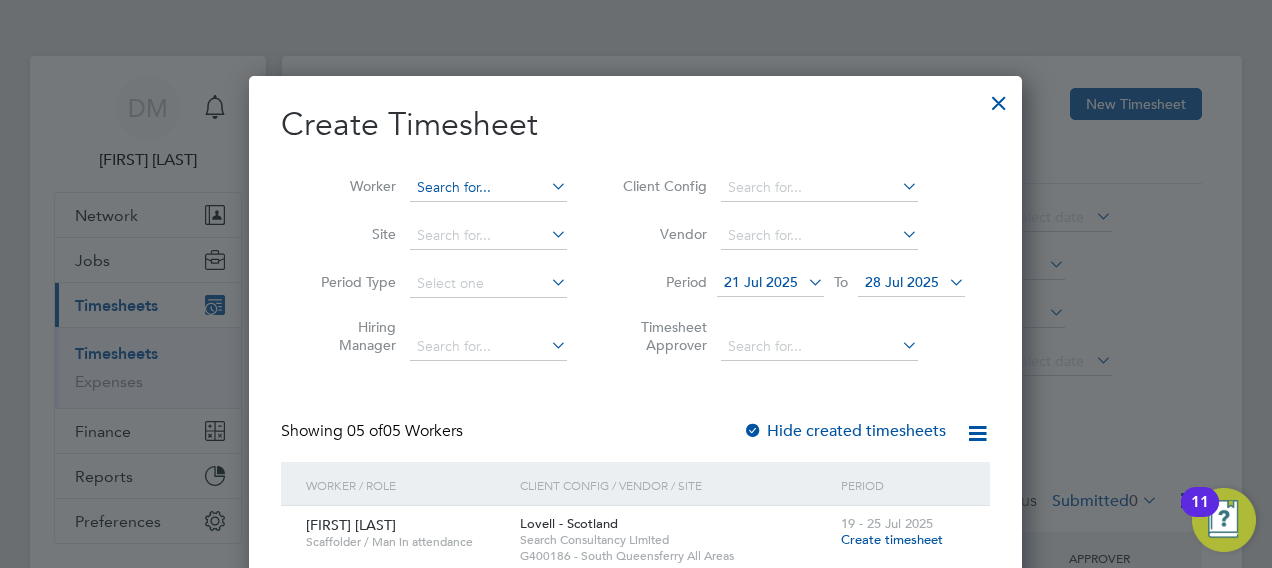 click at bounding box center (488, 188) 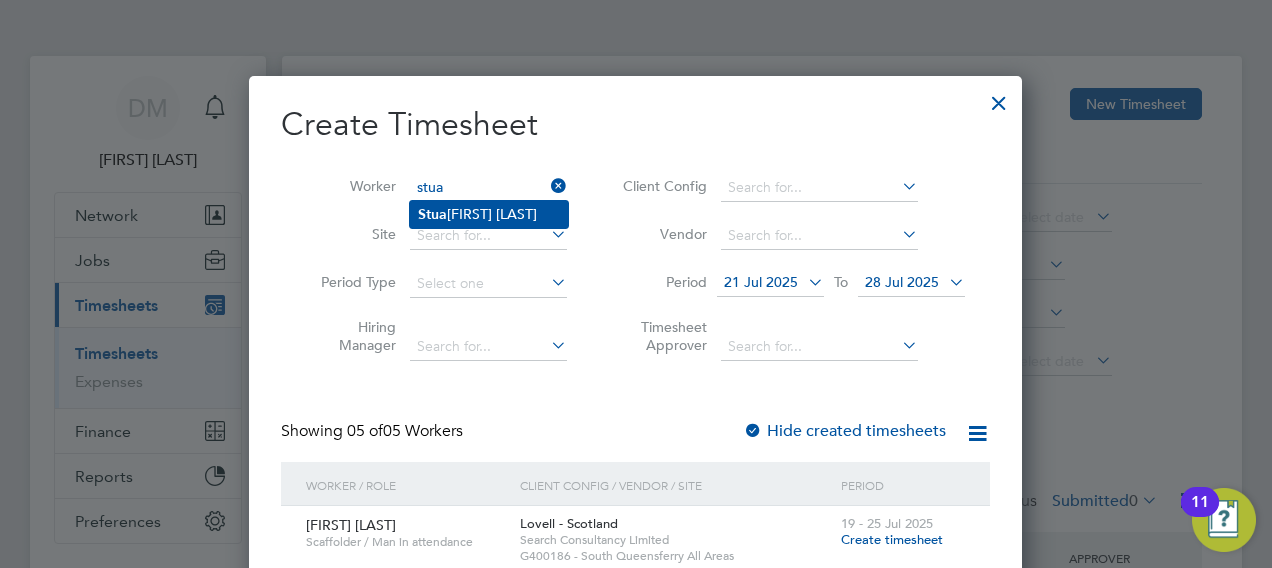 click on "[FIRST] [LAST]" 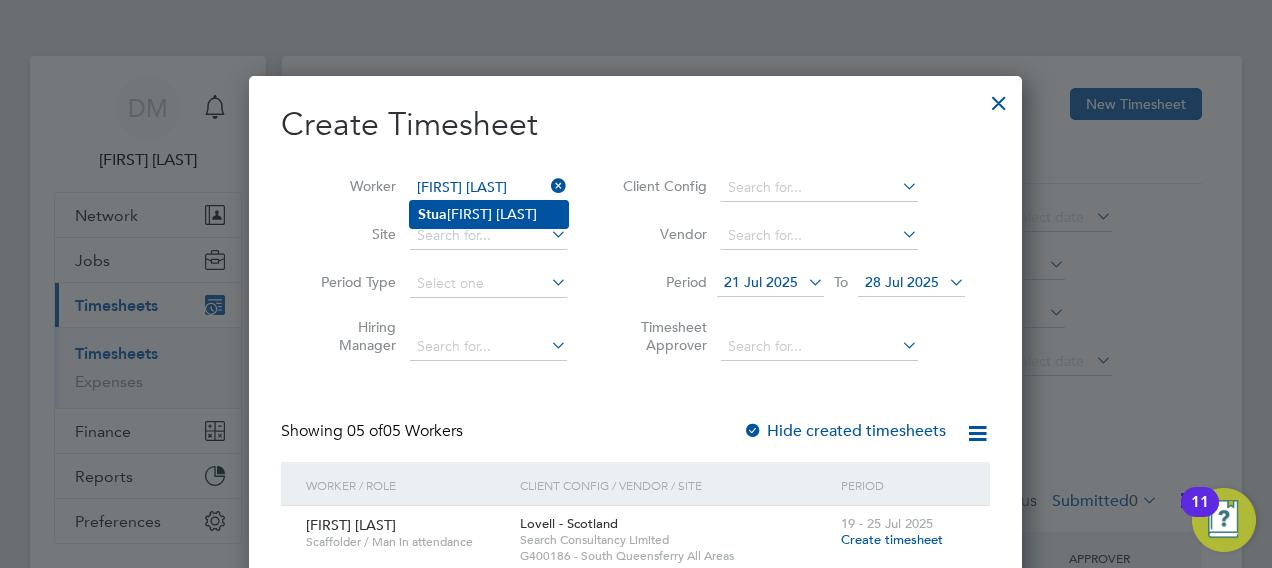 scroll, scrollTop: 10, scrollLeft: 9, axis: both 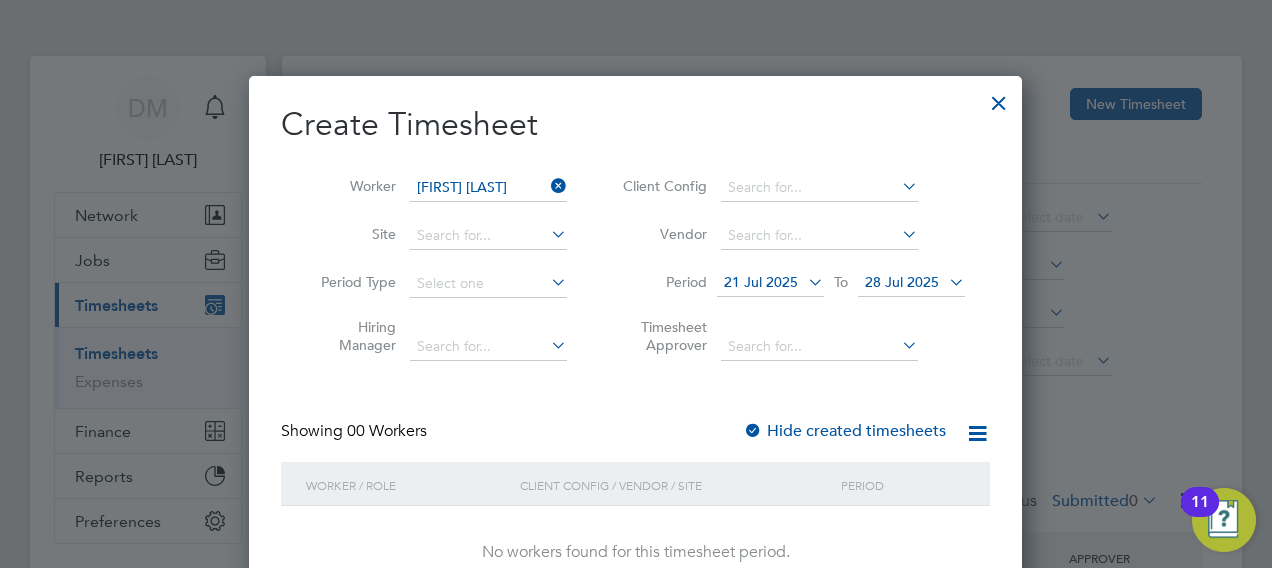 click on "Site" at bounding box center (436, 236) 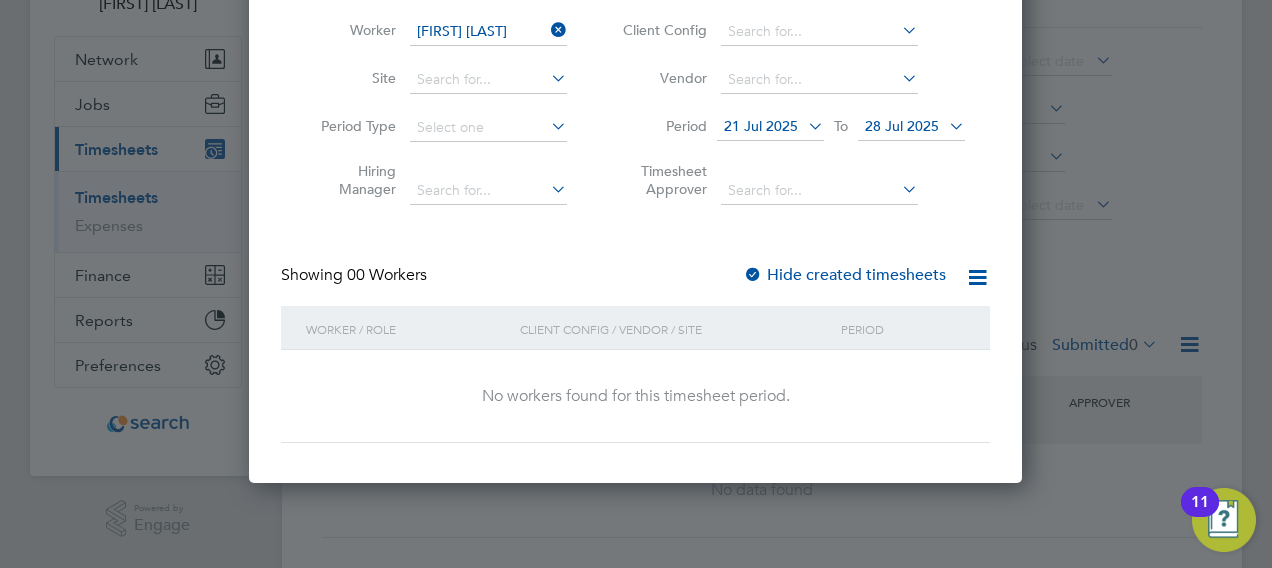 scroll, scrollTop: 0, scrollLeft: 0, axis: both 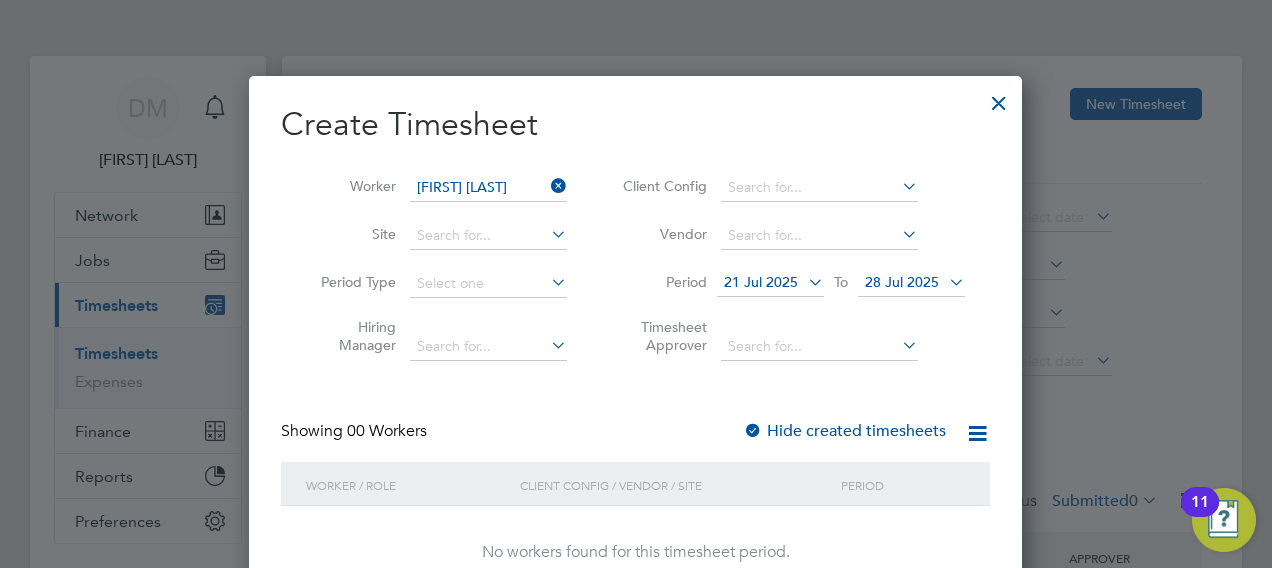 click at bounding box center (999, 98) 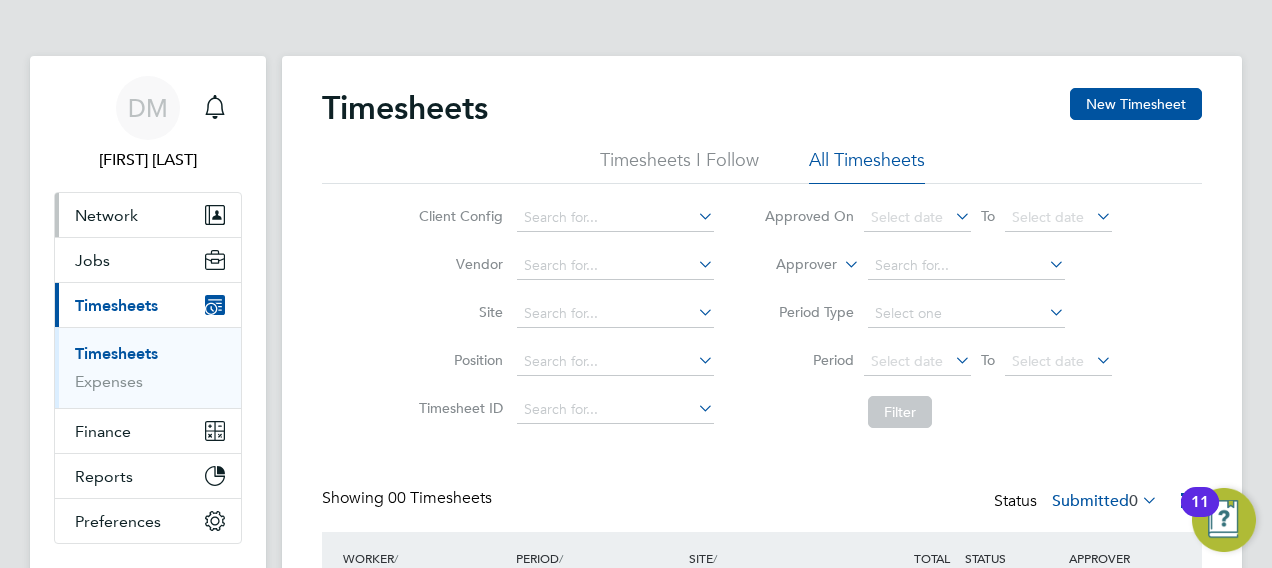 click on "Network" at bounding box center (106, 215) 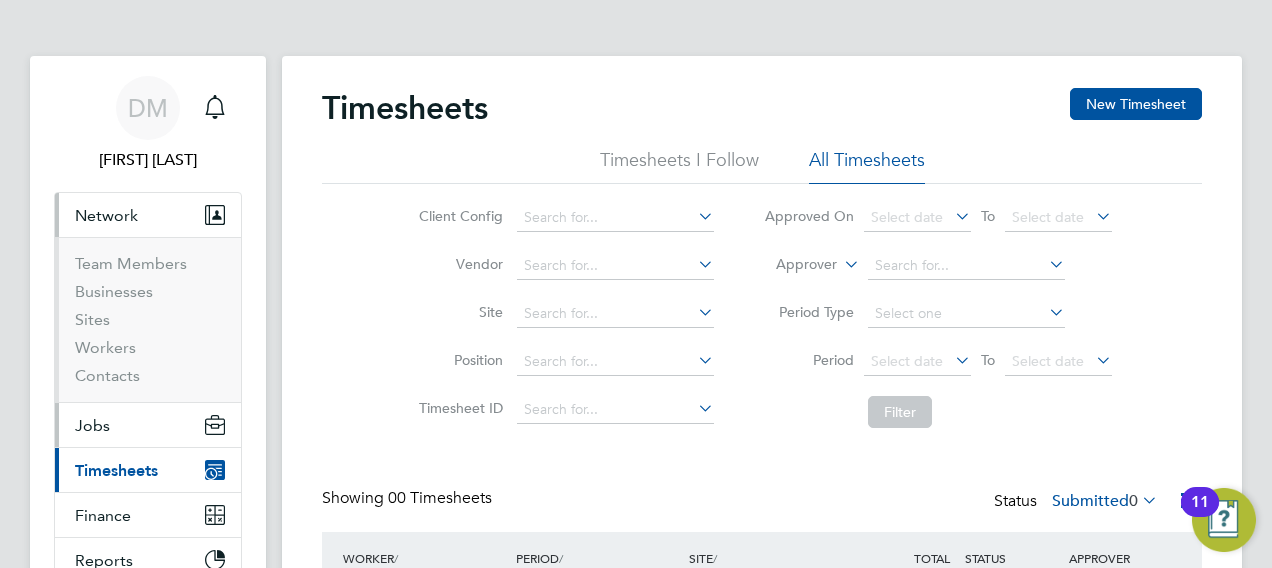 click on "Jobs" at bounding box center [148, 425] 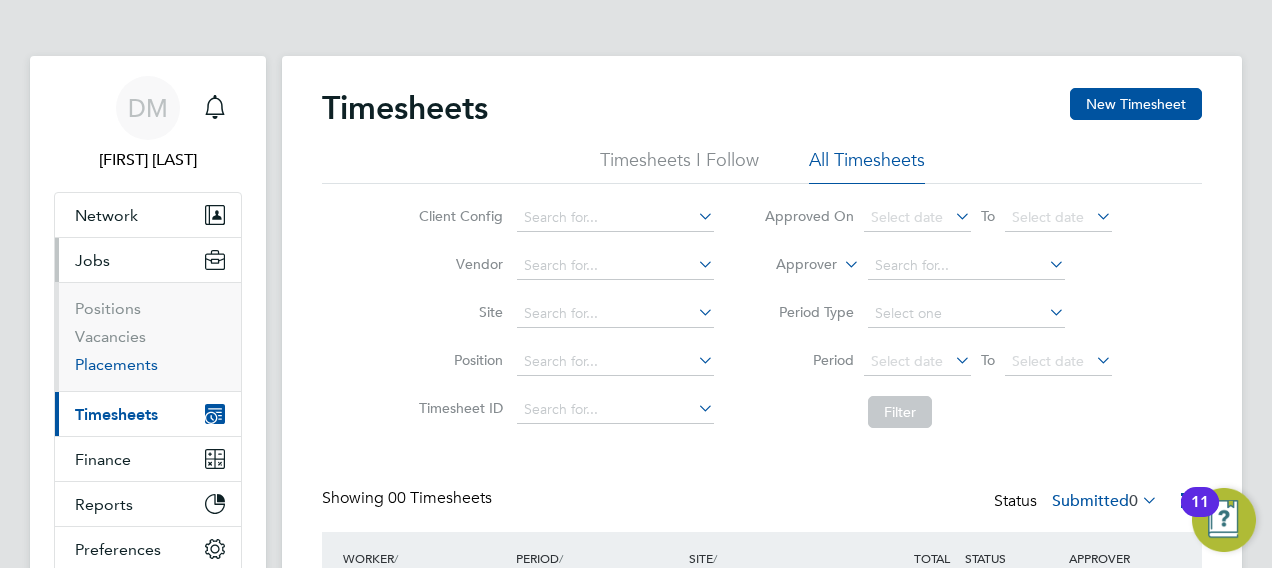 click on "Placements" at bounding box center (116, 364) 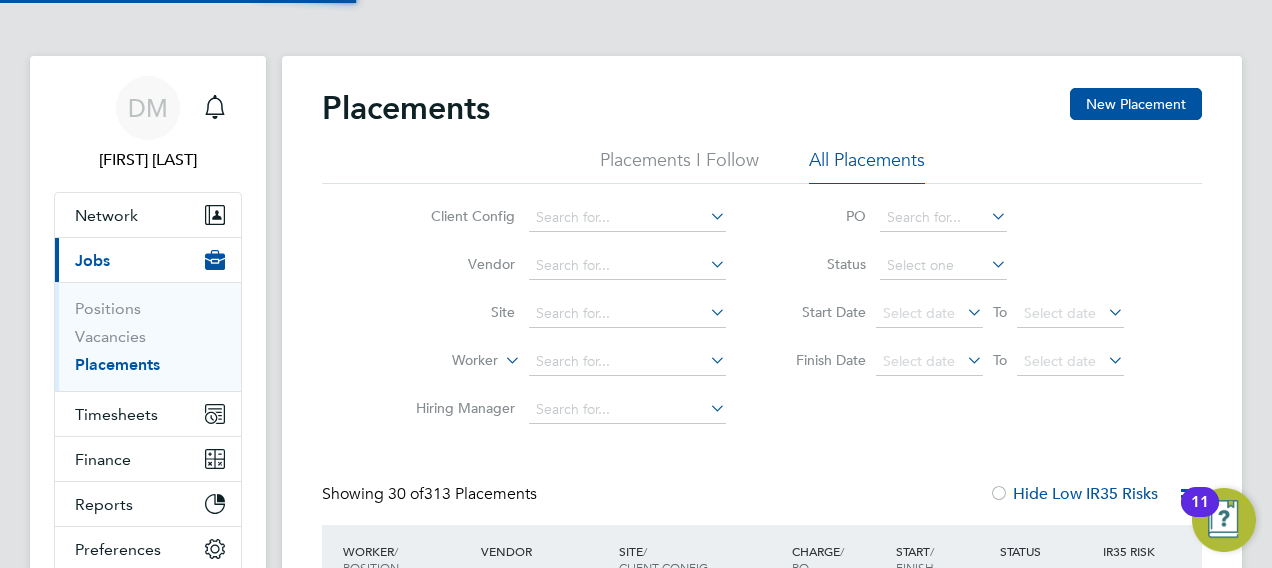 click on "Placements New Placement Placements I Follow All Placements Client Config   Vendor     Site     Worker     Hiring Manager   PO   Status   Start Date
Select date
To
Select date
Finish Date
Select date
To
Select date
Showing   30 of  313 Placements Hide Low IR35 Risks Worker  / Position Vendor Site / Client Config Charge  / PO Start  / Finish Status IR35 Risk [FIRST] [LAST] Labourer [DATE] Search Consultancy Limited G400186 - [REGION], [COUNTRY] Lovell - [COUNTRY] £19.01   / hr M-G400186… [DATE] [DATE] Complete Disabled [FIRST] [LAST] Labourer [DATE] Search Consultancy Limited G400186 - [REGION], [COUNTRY] Lovell - [COUNTRY] £19.01   / hr M-G400186… [DATE] [DATE] Complete Disabled [FIRST] [LAST] CPCS Forklift [DATE] Search Consultancy Limited G400186 - [REGION], [COUNTRY] Lovell - [COUNTRY] £22.48   / hr M-G400186… [DATE] [DATE] Complete Disabled [FIRST] [LAST] Labourer/Cleaner [DATE] Search Consultancy Limited [LOCATION] £17.89   / hr" 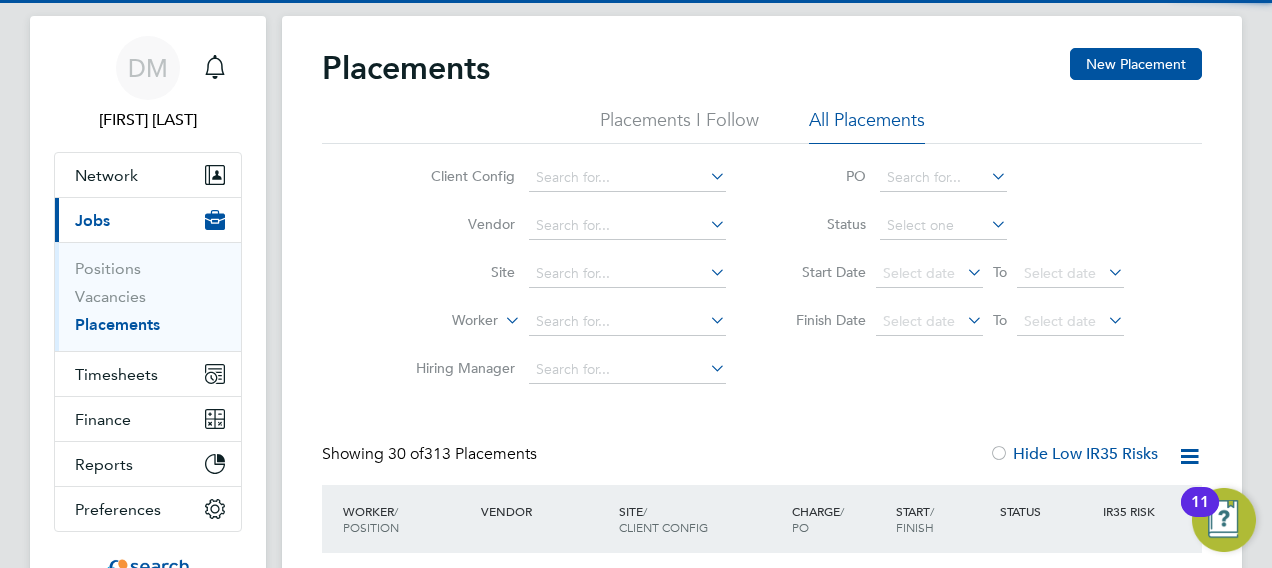 scroll, scrollTop: 10, scrollLeft: 10, axis: both 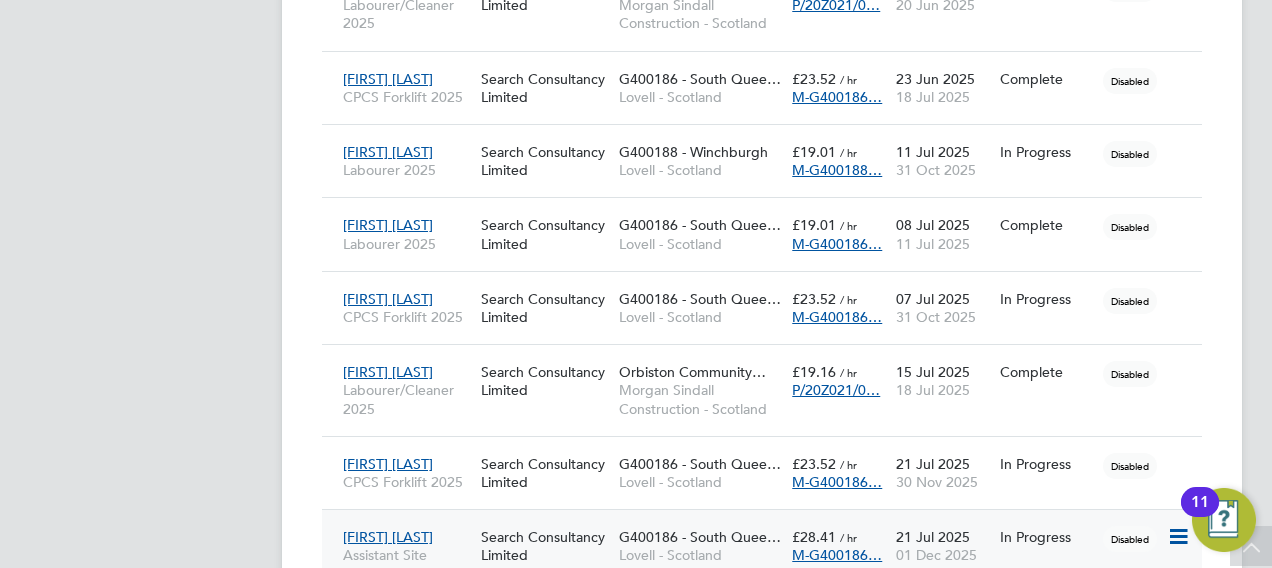 click on "[FIRST] [LAST]" 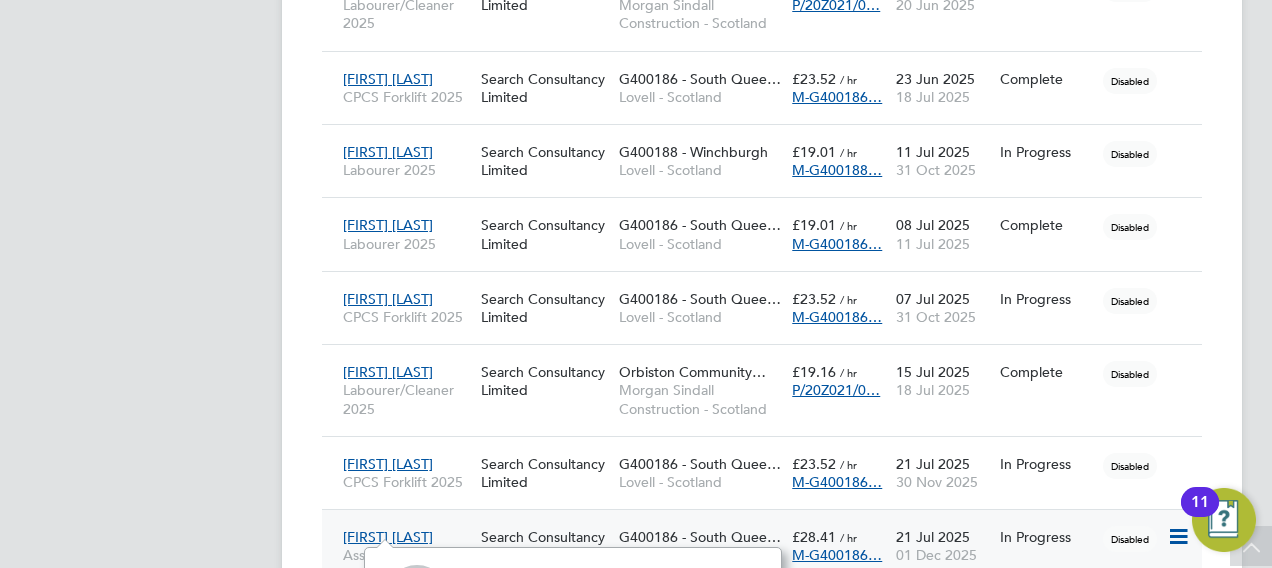 click on "[FIRST] [LAST]" 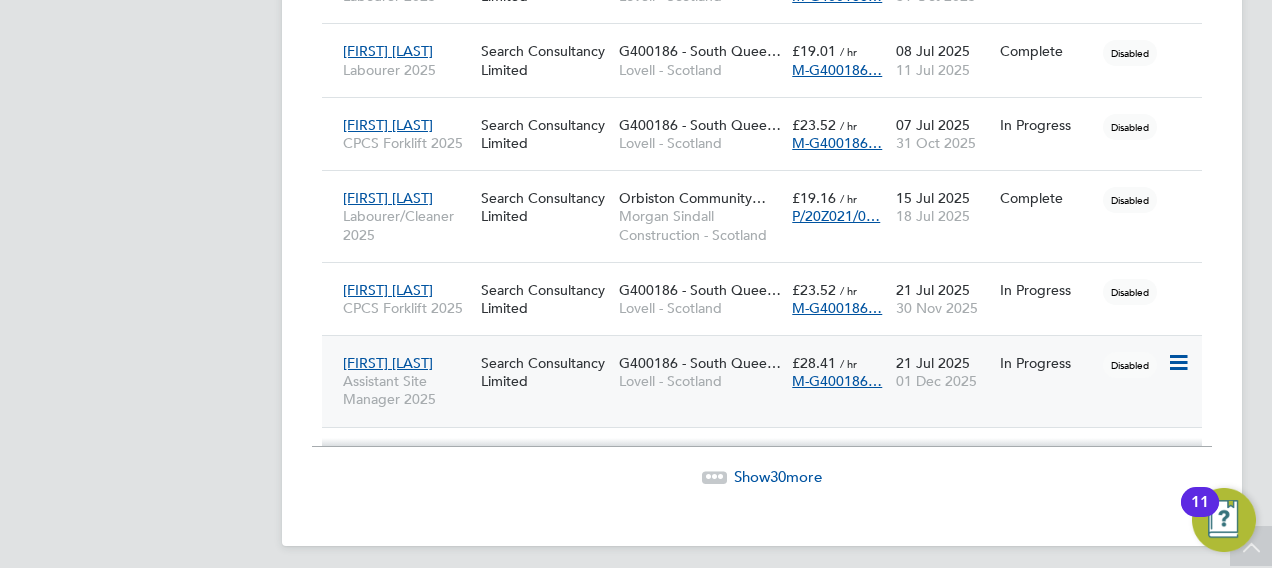 click on "[FIRST] [LAST]" 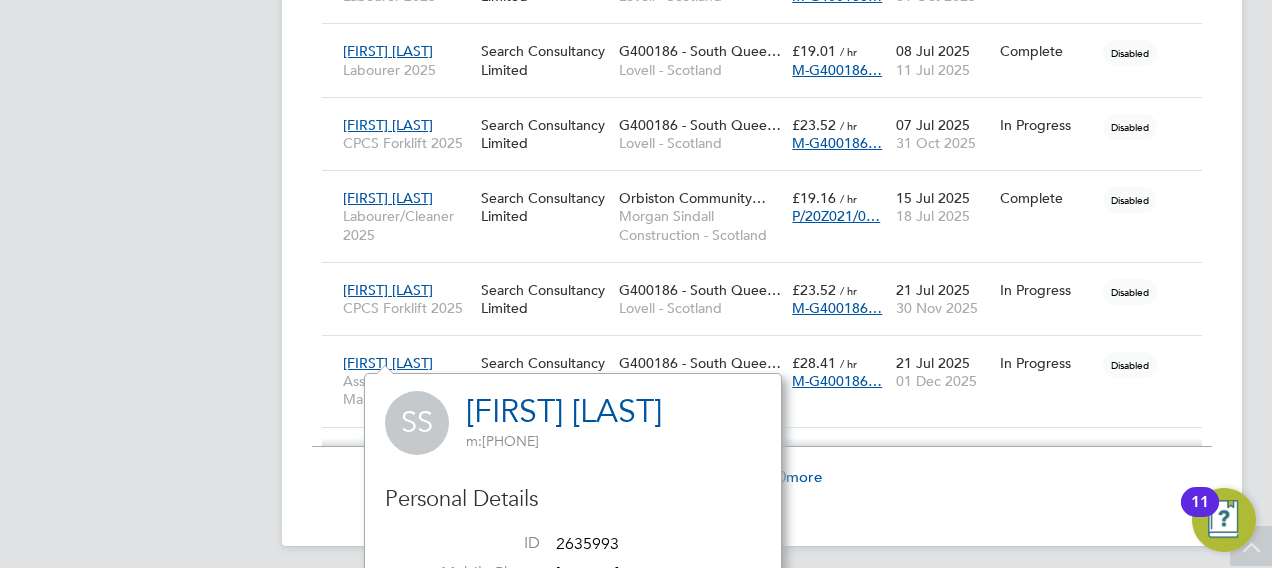 click on "DM   [FIRST] [LAST]   Notifications
Applications:   Network
Team Members   Businesses   Sites   Workers   Contacts   Current page:   Jobs
Positions   Vacancies   Placements   Timesheets
Timesheets   Expenses   Finance
Invoices & Credit Notes   Statements   Payments   Reports
Margin Report   CIS Reports   Report Downloads   Preferences
My Business   Doc. Requirements   VMS Configurations   Notifications   Activity Logs
.st0{fill:#C0C1C2;}
Powered by Engage" at bounding box center (148, -1030) 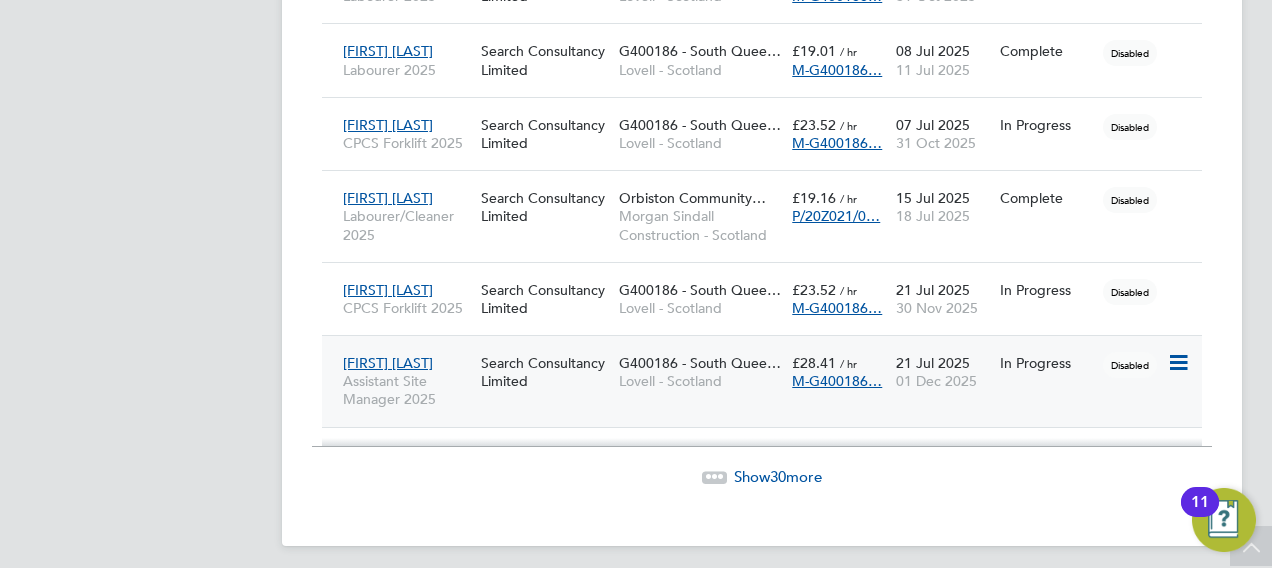 click on "Assistant Site Manager 2025" 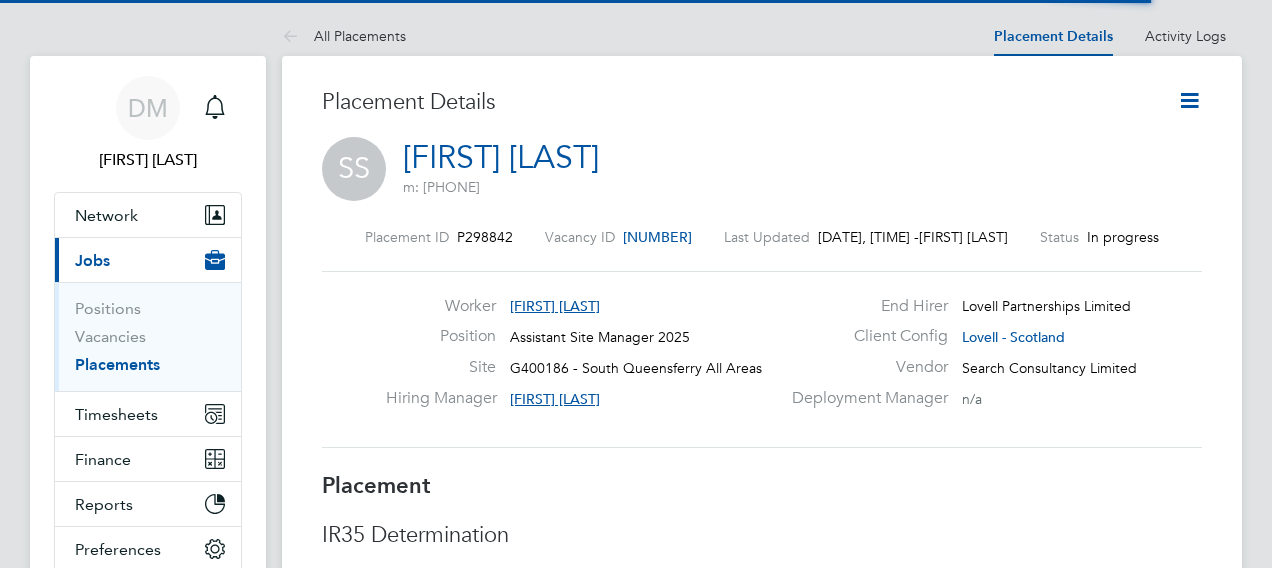 scroll, scrollTop: 0, scrollLeft: 0, axis: both 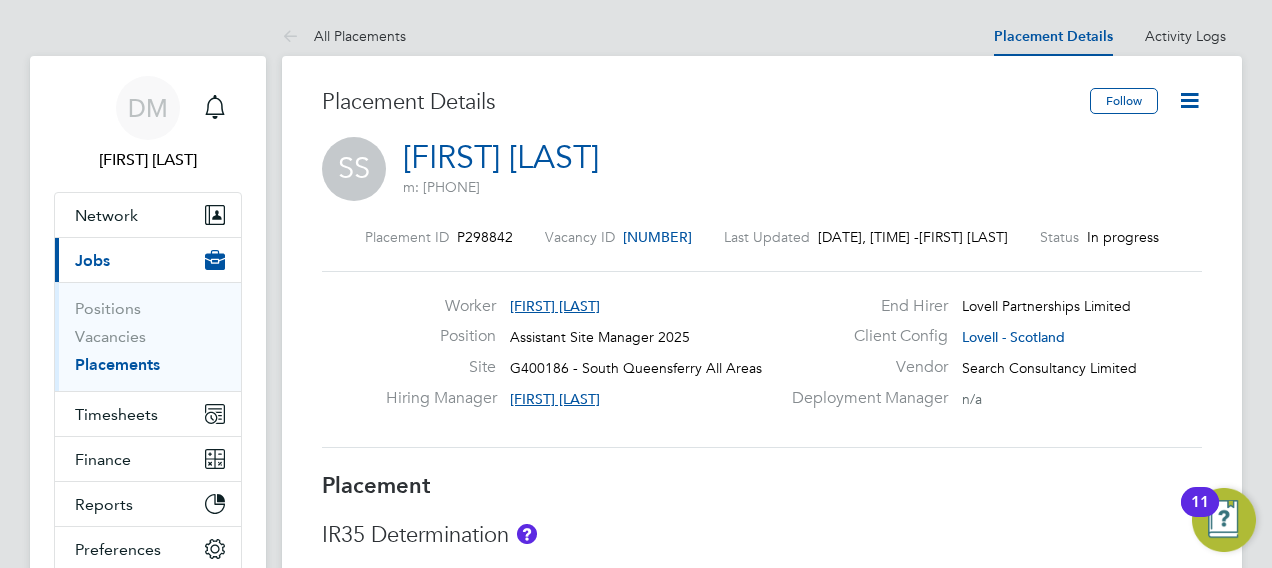 click on "DM   Dale Moffat   Notifications
Applications:   Network
Team Members   Businesses   Sites   Workers   Contacts   Current page:   Jobs
Positions   Vacancies   Placements   Timesheets
Timesheets   Expenses   Finance
Invoices & Credit Notes   Statements   Payments   Reports
Margin Report   CIS Reports   Report Downloads   Preferences
My Business   Doc. Requirements   VMS Configurations   Notifications   Activity Logs
.st0{fill:#C0C1C2;}
Powered by Engage All Placements Placement Details   Activity Logs   Placement Details Activity Logs All Placements Placement Details Follow   SS   Stuart Snaddon   m: 07413443493  Placement ID   P298842 Vacancy ID   V0176817   Last Updated   04 Aug 2025, 10:11 -  Bhavraj Gill Status     Worker" at bounding box center [636, 976] 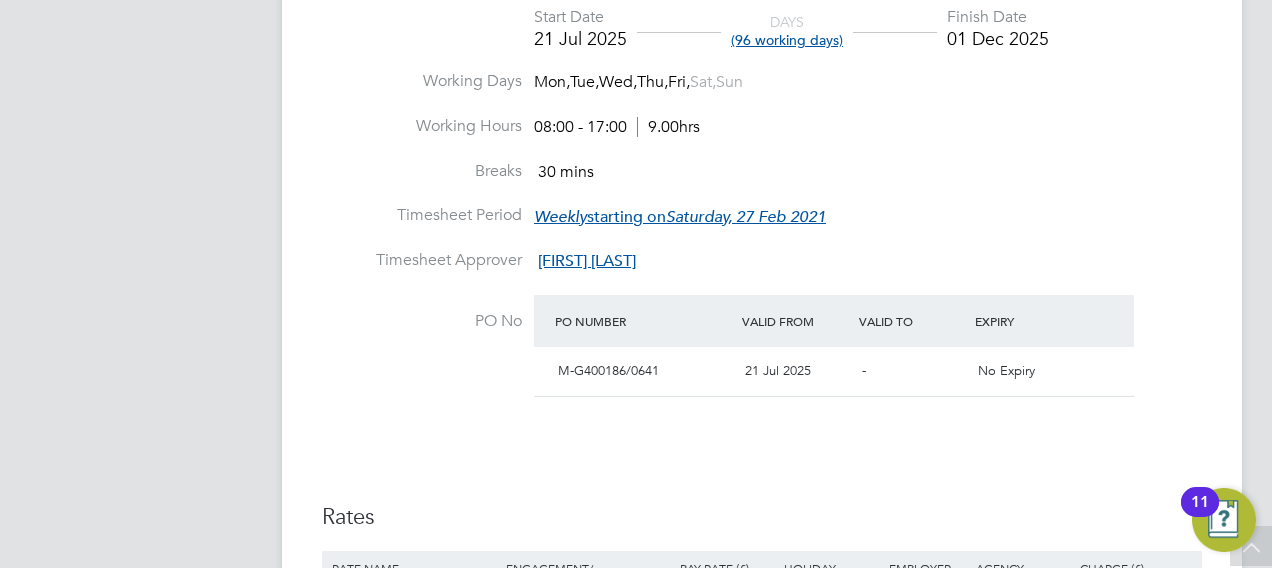 scroll, scrollTop: 960, scrollLeft: 0, axis: vertical 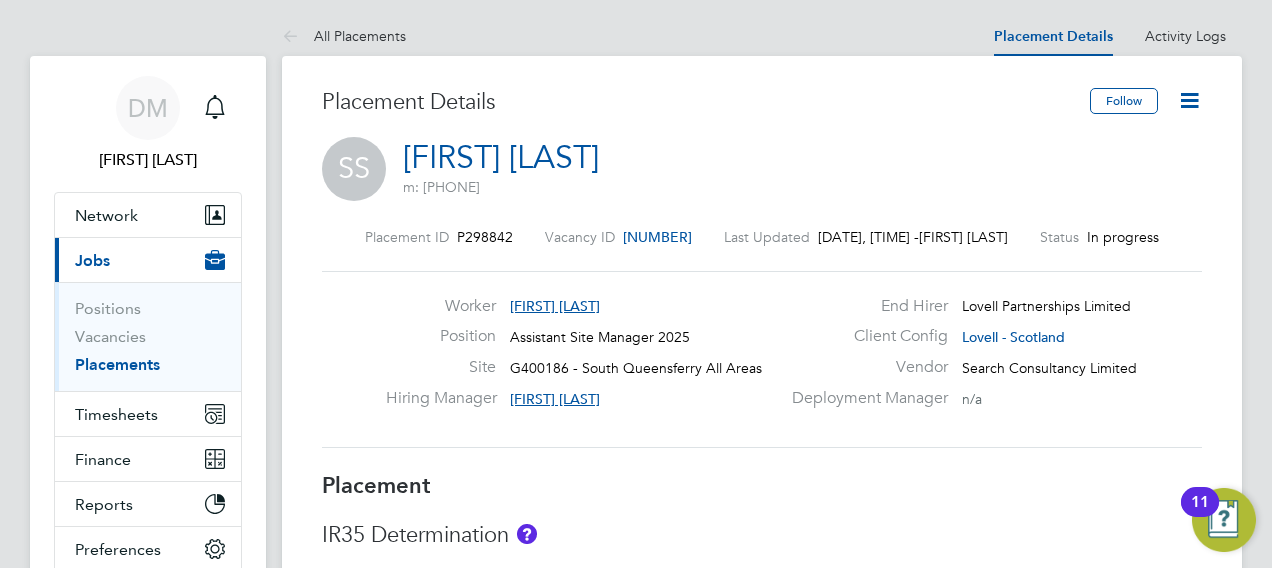 click on "SS   Stuart Snaddon   m: 07413443493" 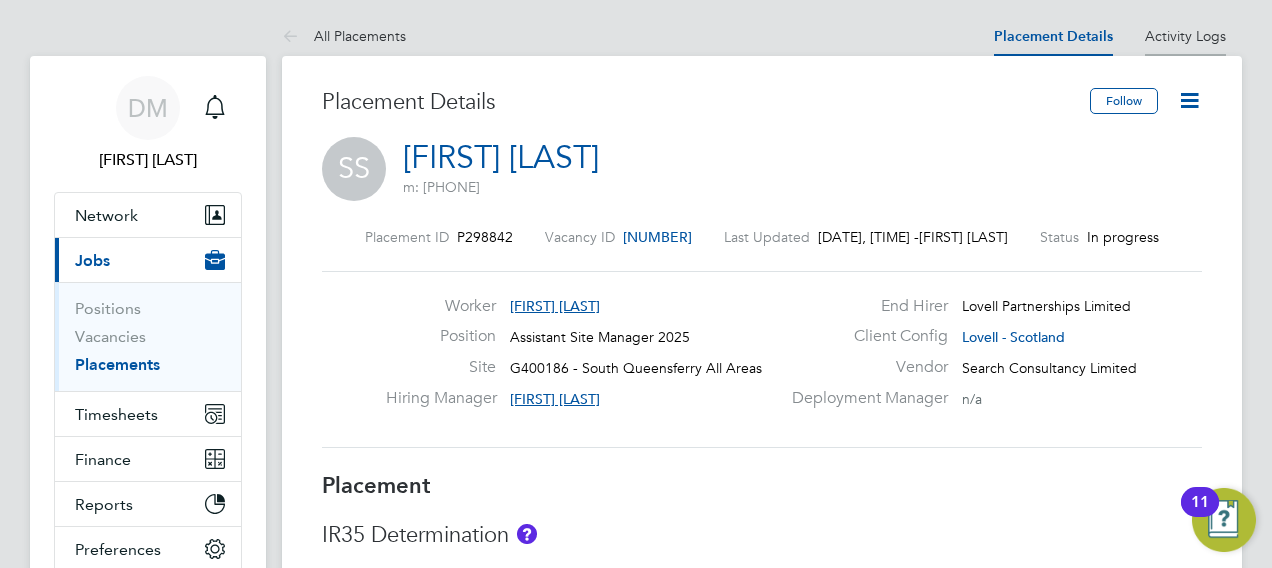 click on "Activity Logs" at bounding box center (1185, 36) 